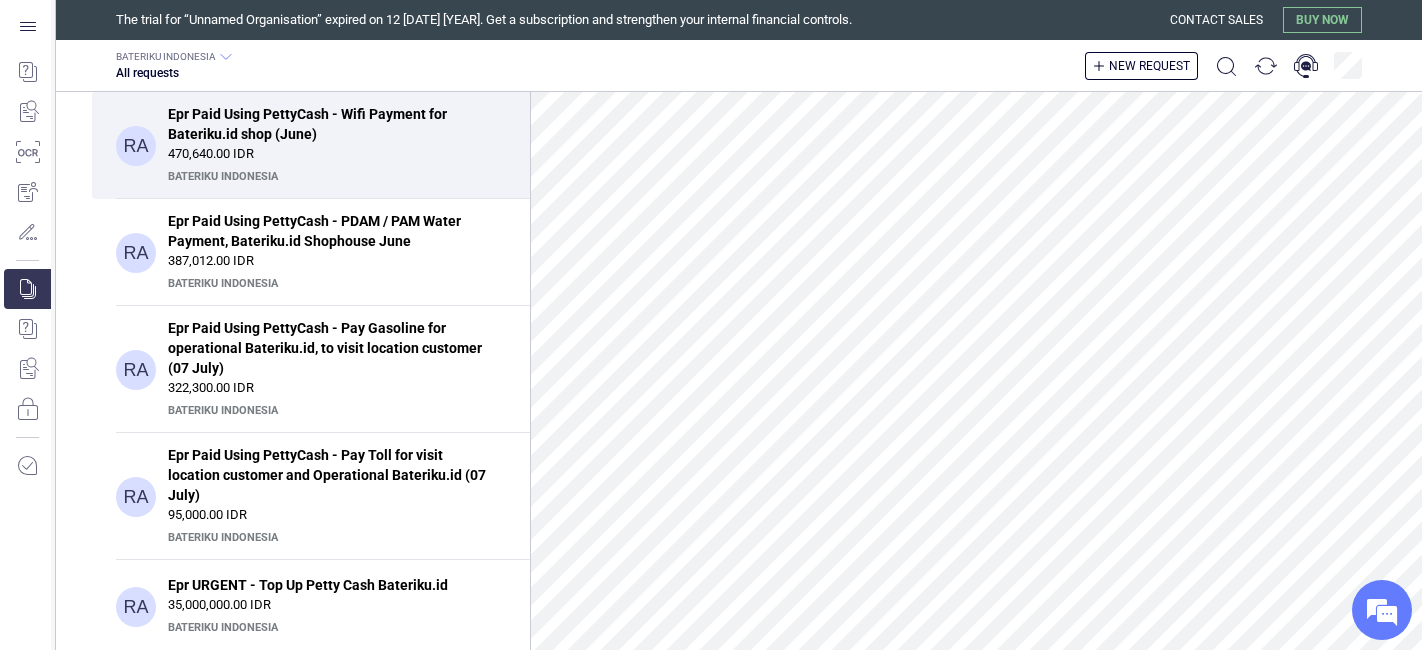 scroll, scrollTop: 0, scrollLeft: 0, axis: both 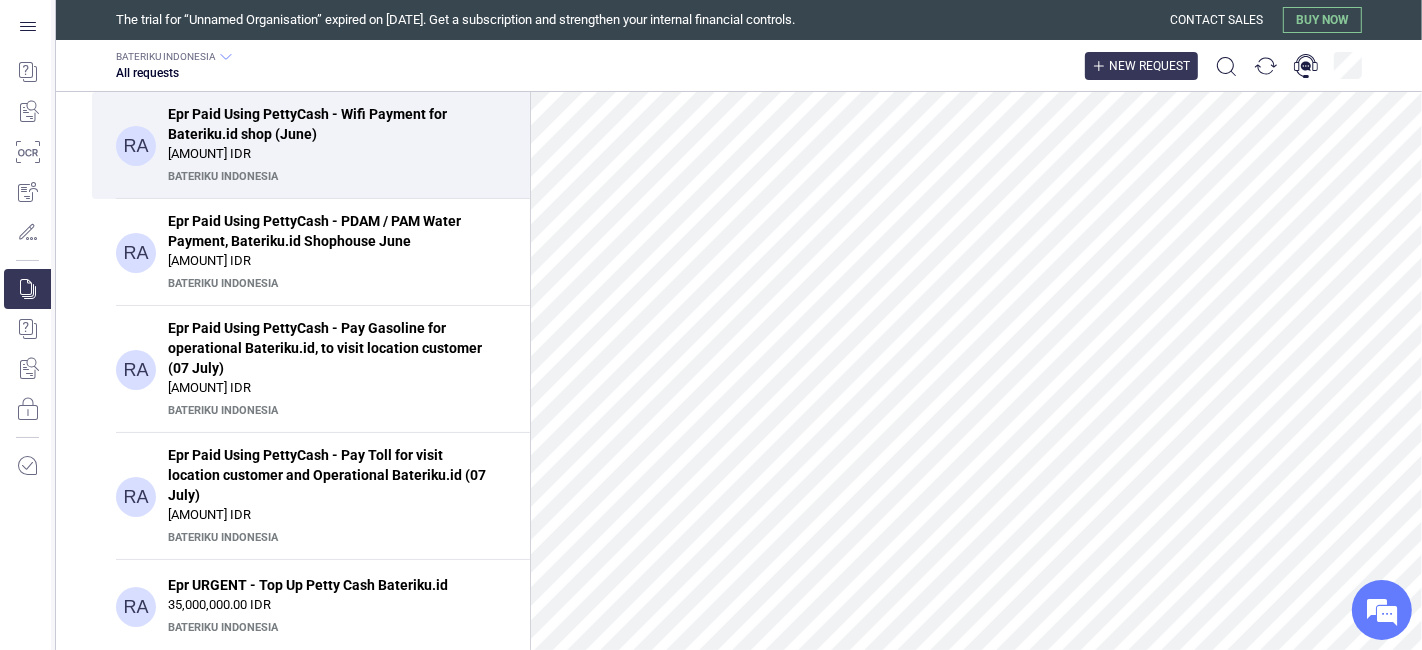 click on "New request" at bounding box center [1149, 66] 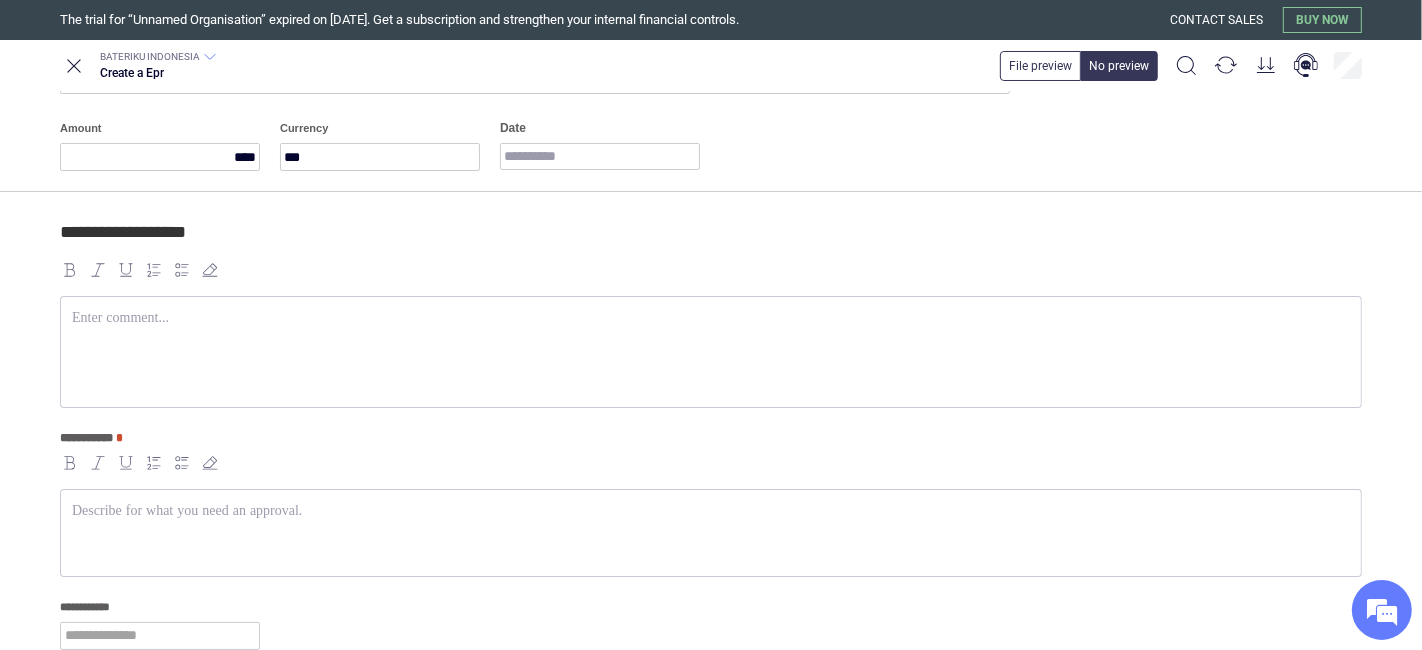 scroll, scrollTop: 111, scrollLeft: 0, axis: vertical 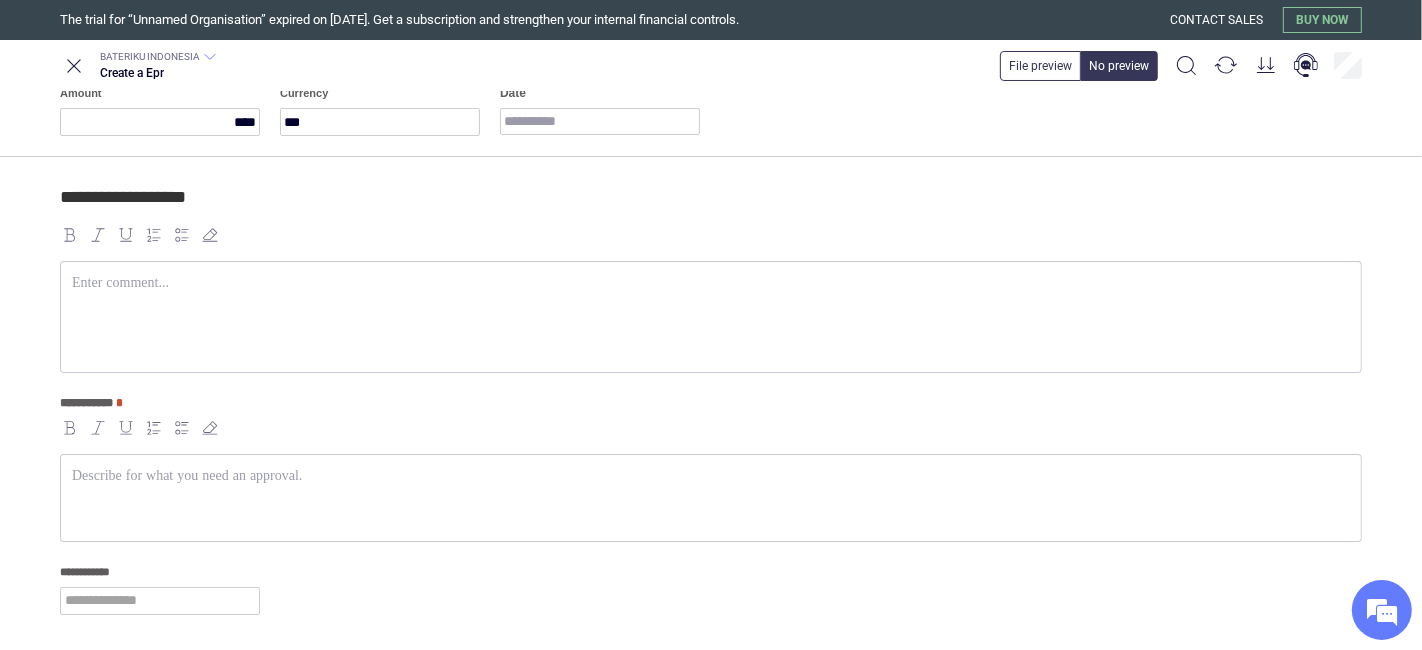 click at bounding box center (711, 476) 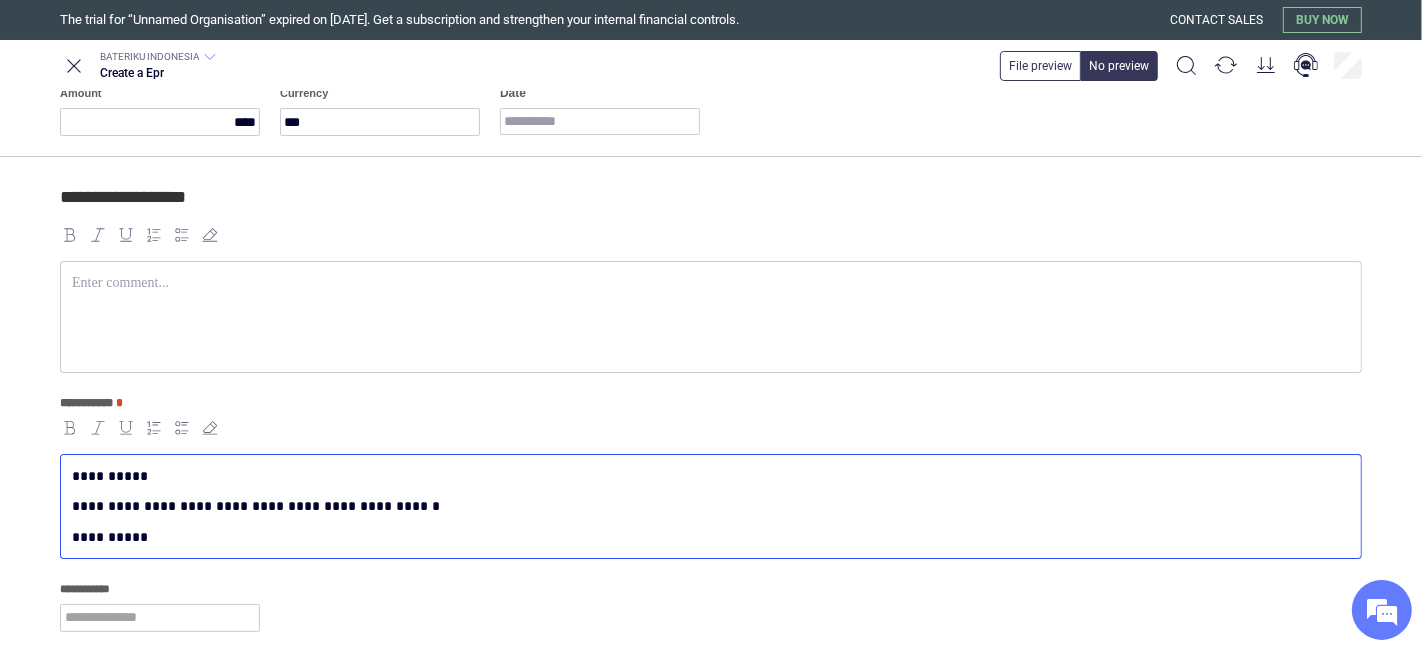 scroll, scrollTop: 0, scrollLeft: 0, axis: both 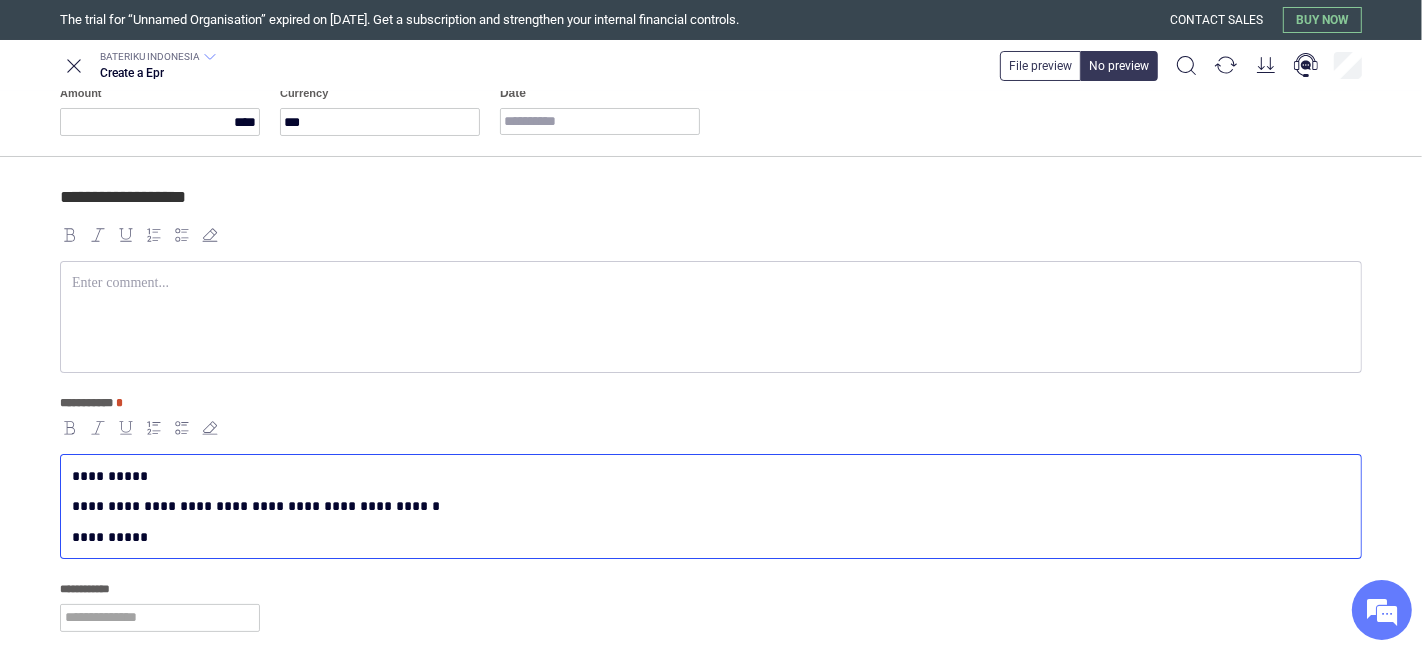 click at bounding box center (711, 317) 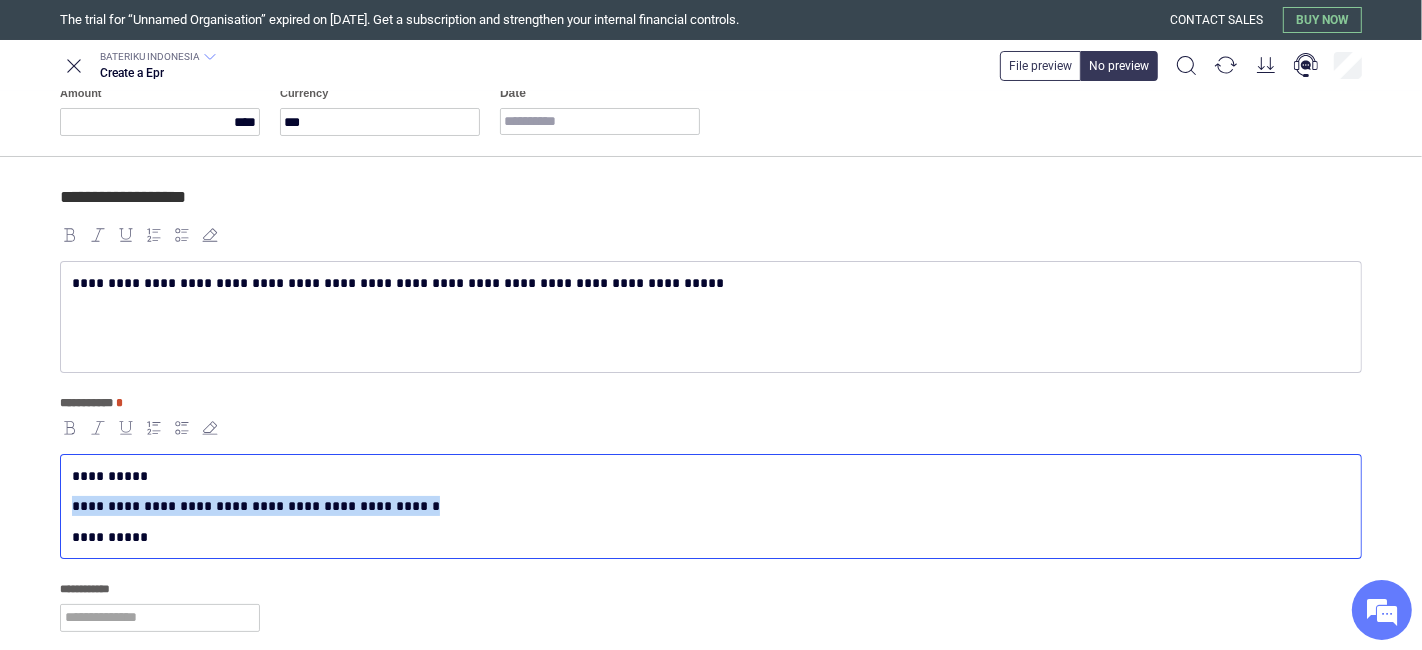 drag, startPoint x: 434, startPoint y: 506, endPoint x: 16, endPoint y: 504, distance: 418.0048 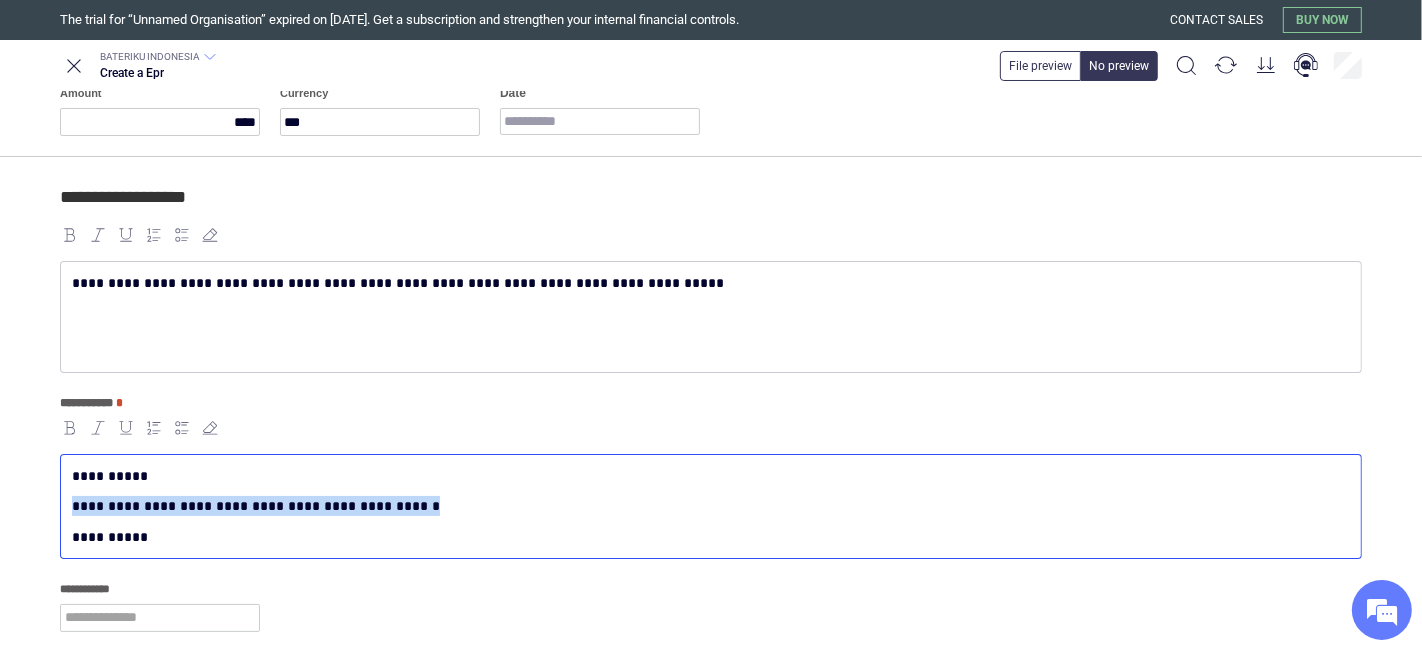 click on "**********" at bounding box center (711, 512) 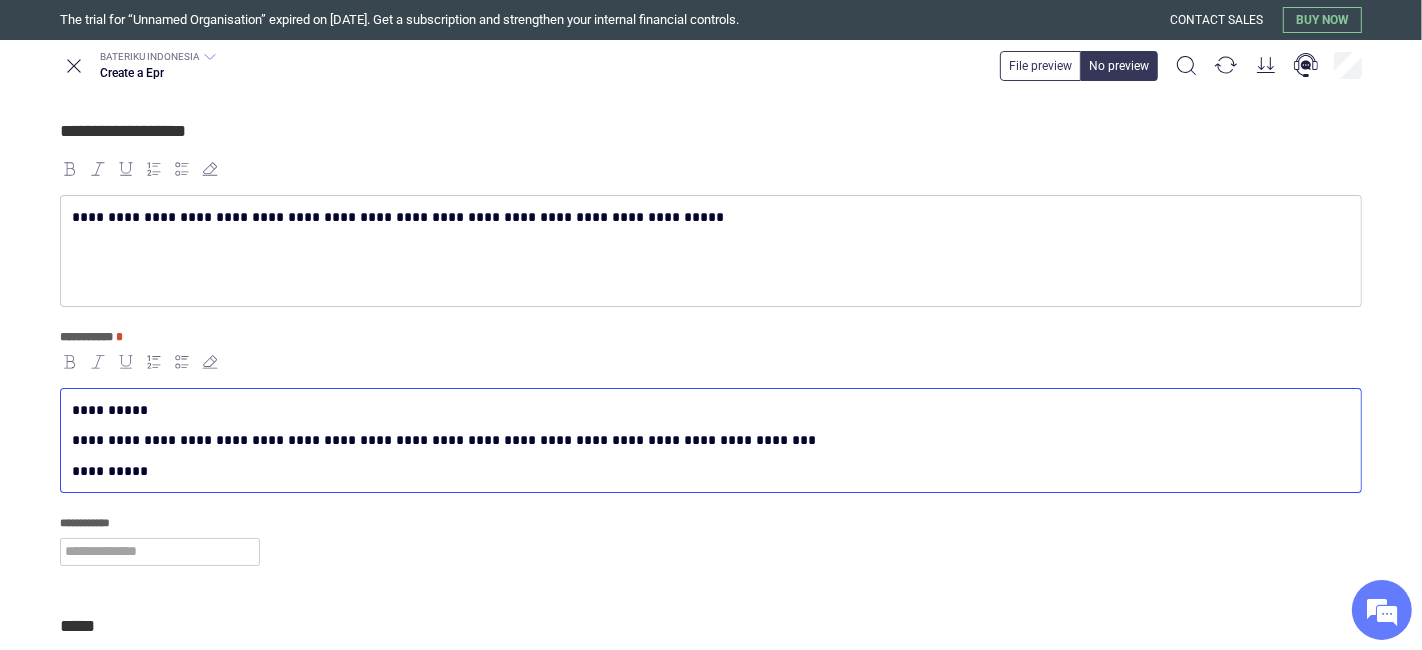 scroll, scrollTop: 222, scrollLeft: 0, axis: vertical 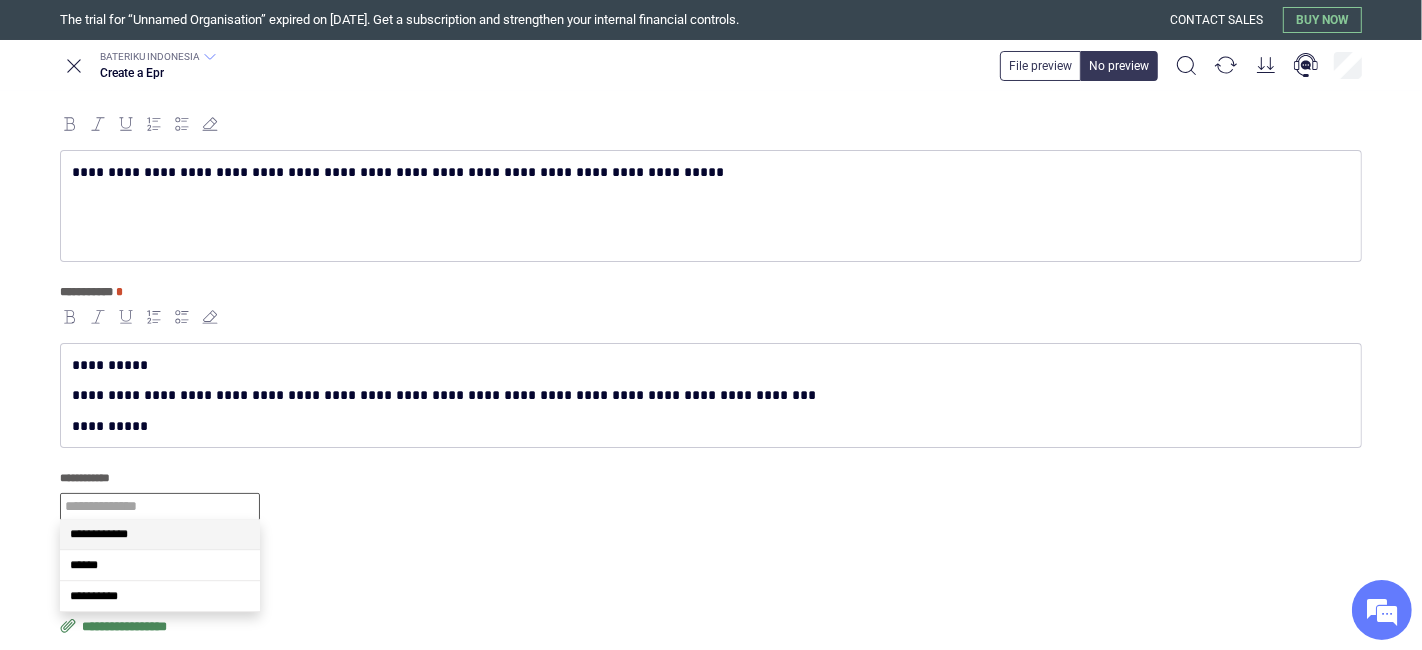 click at bounding box center (160, 507) 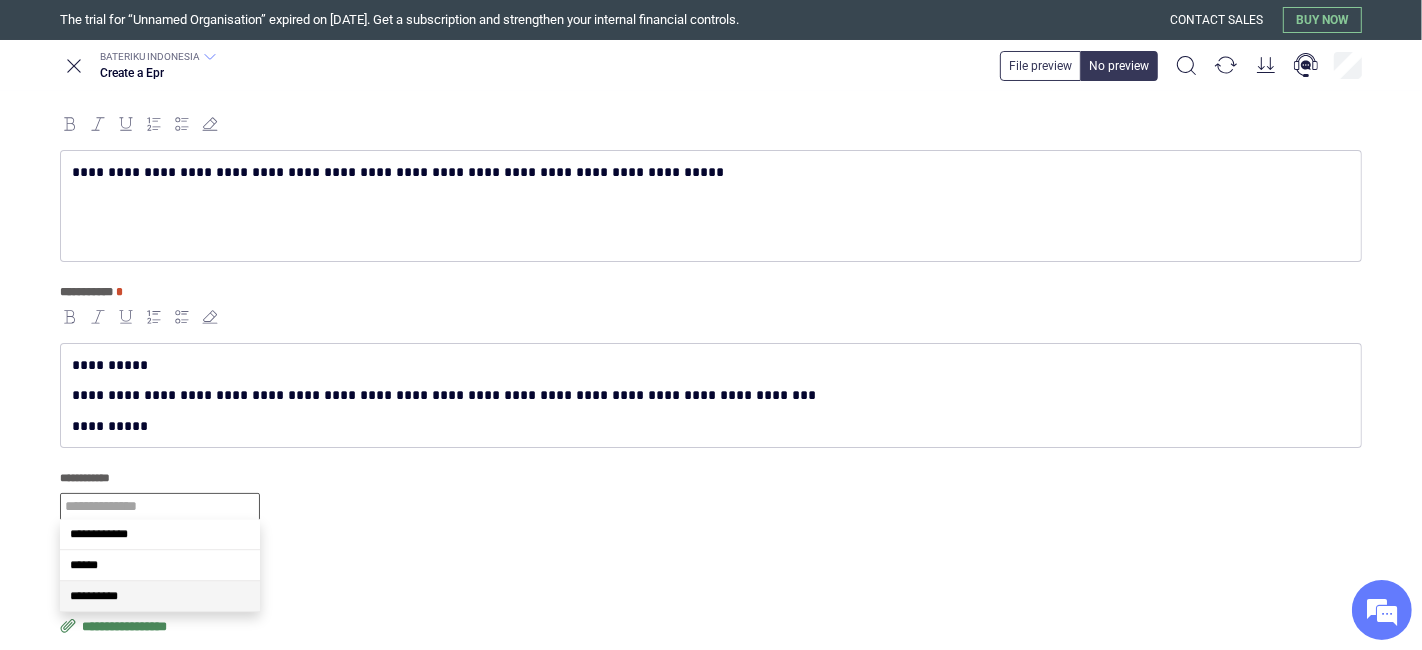 click on "**********" at bounding box center (160, 596) 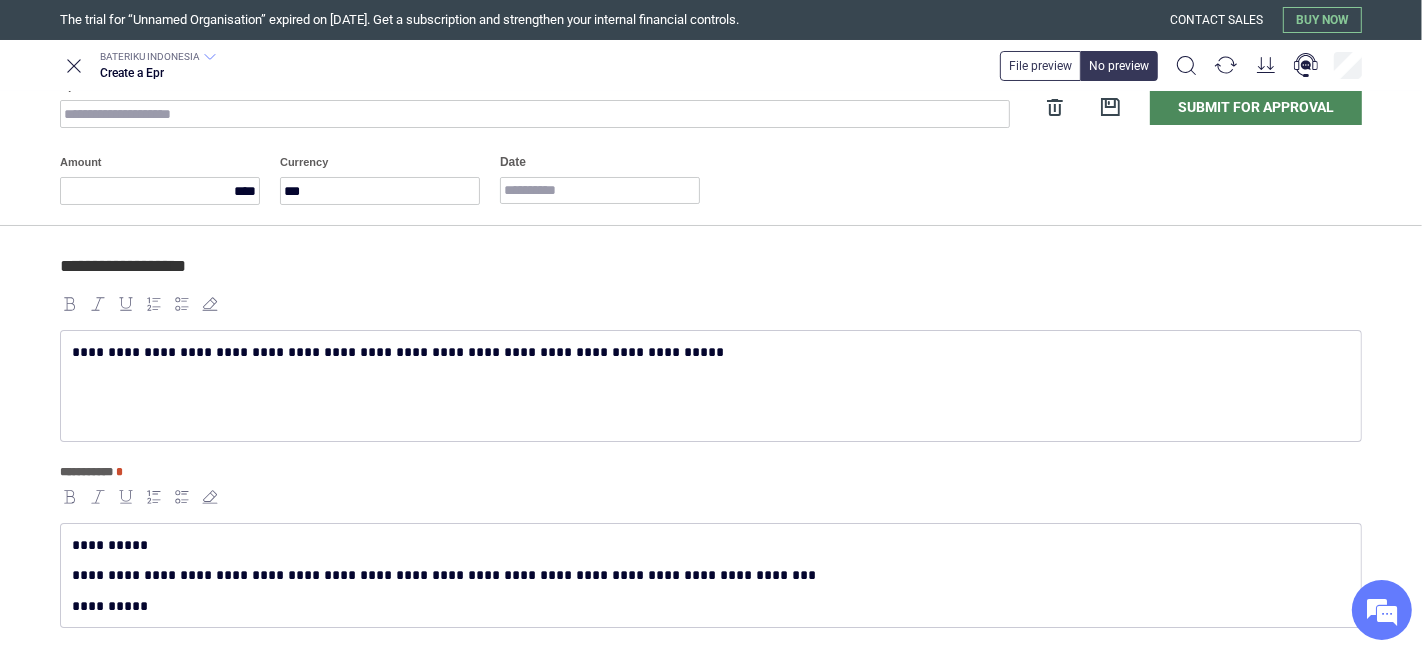 scroll, scrollTop: 0, scrollLeft: 0, axis: both 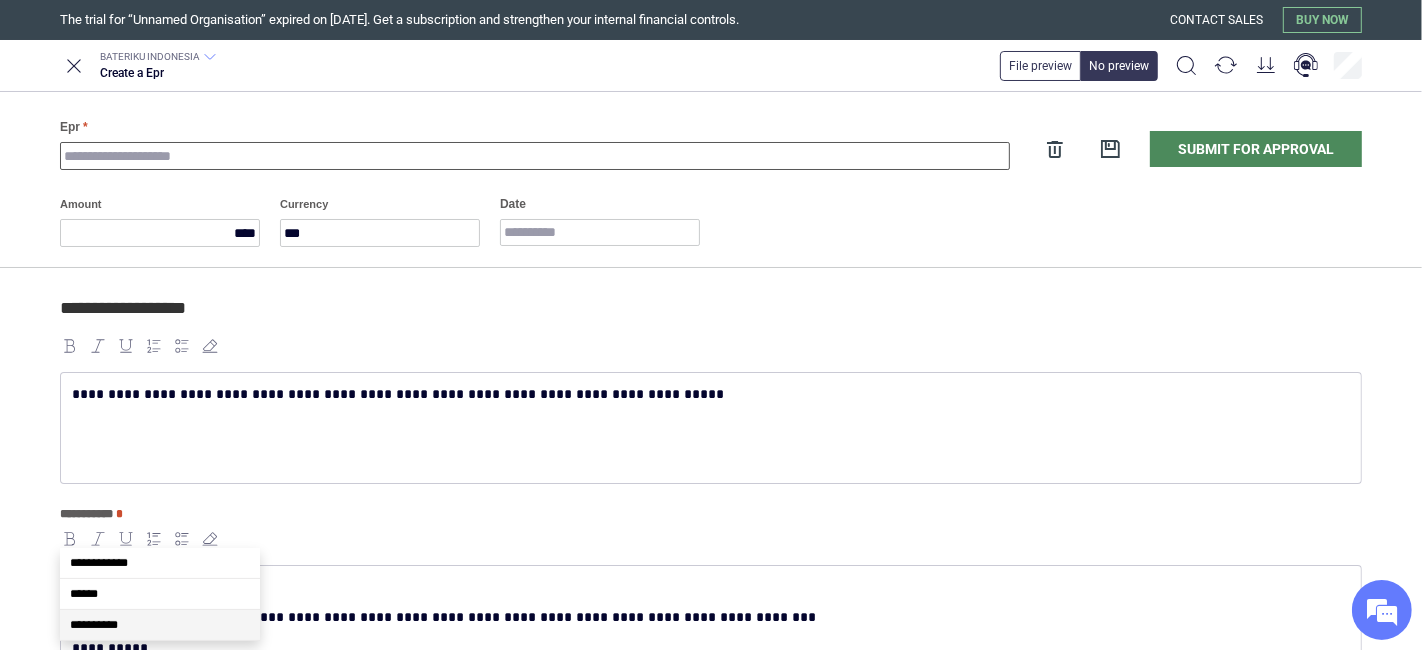 click on "Epr" at bounding box center [535, 156] 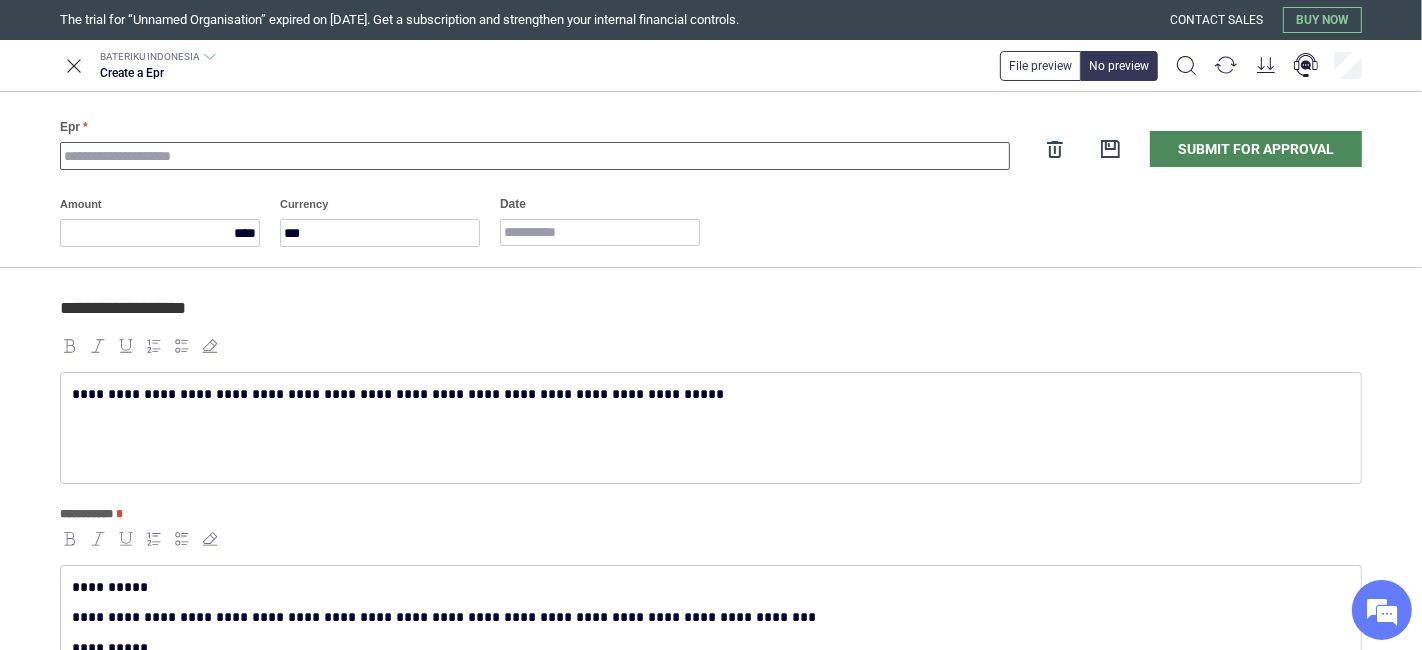 paste on "**********" 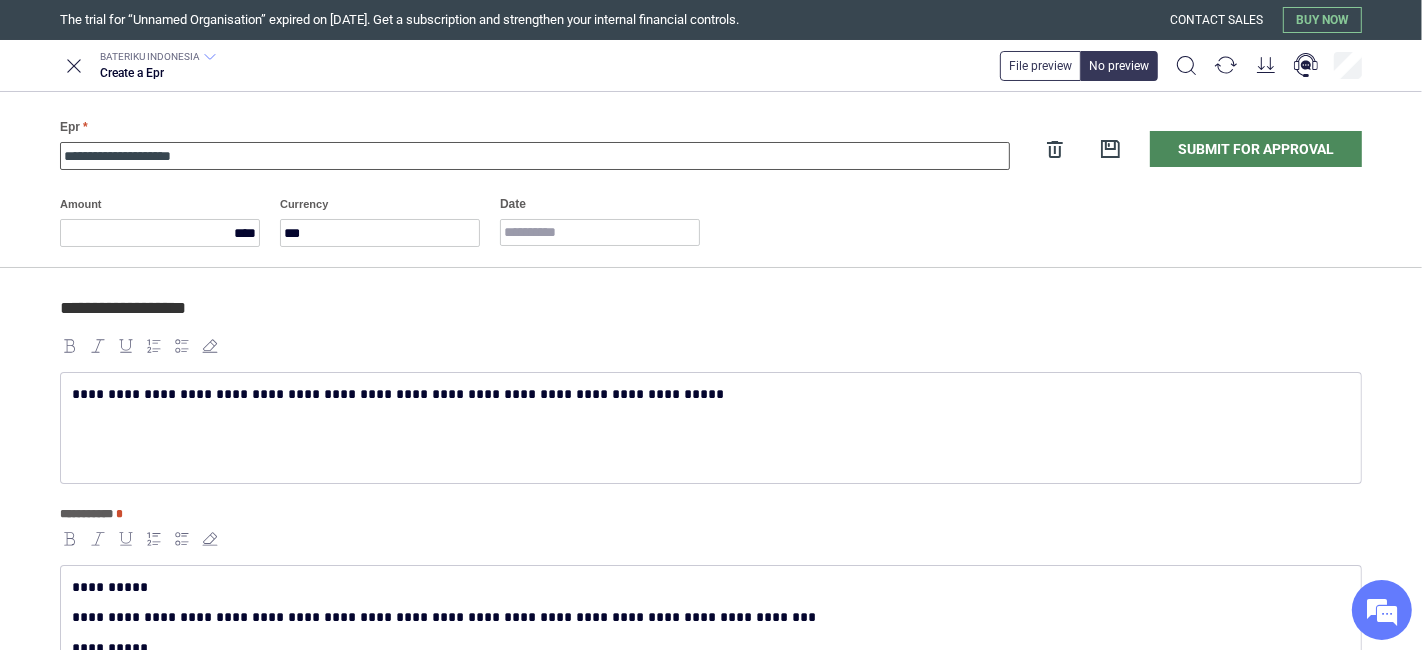 type on "**********" 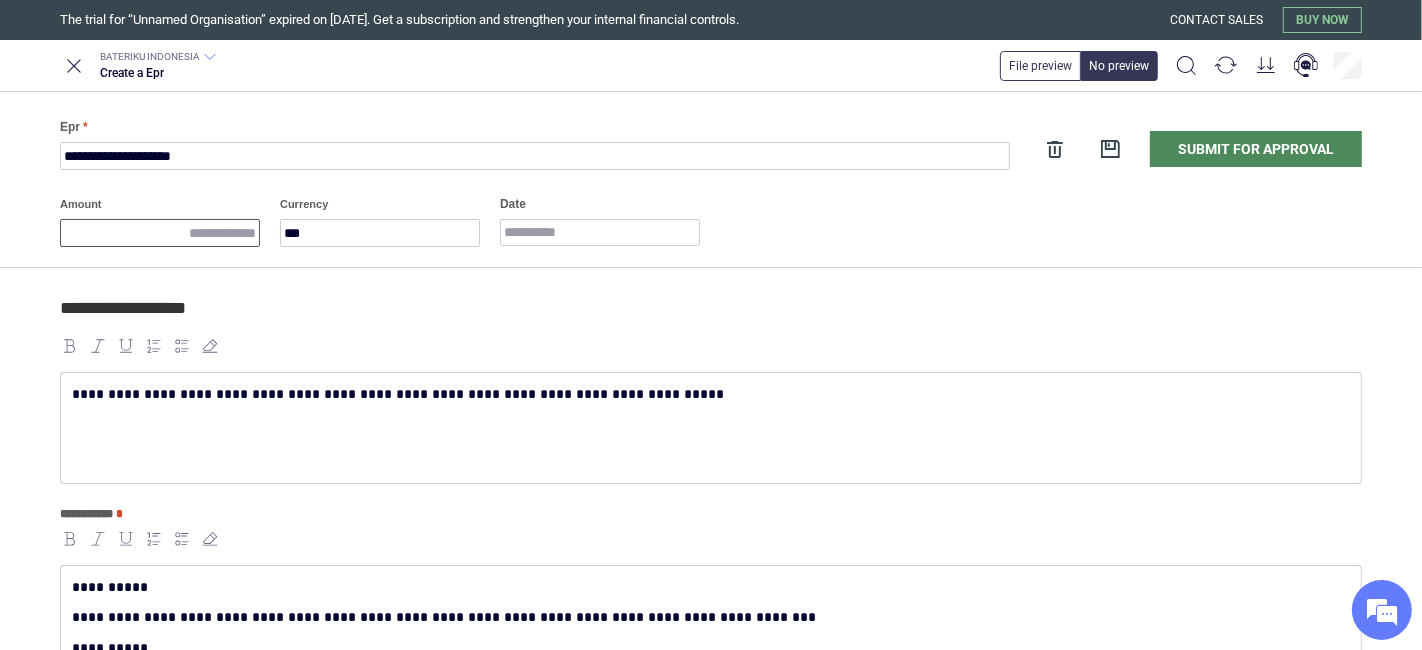 click on "Amount" at bounding box center [160, 233] 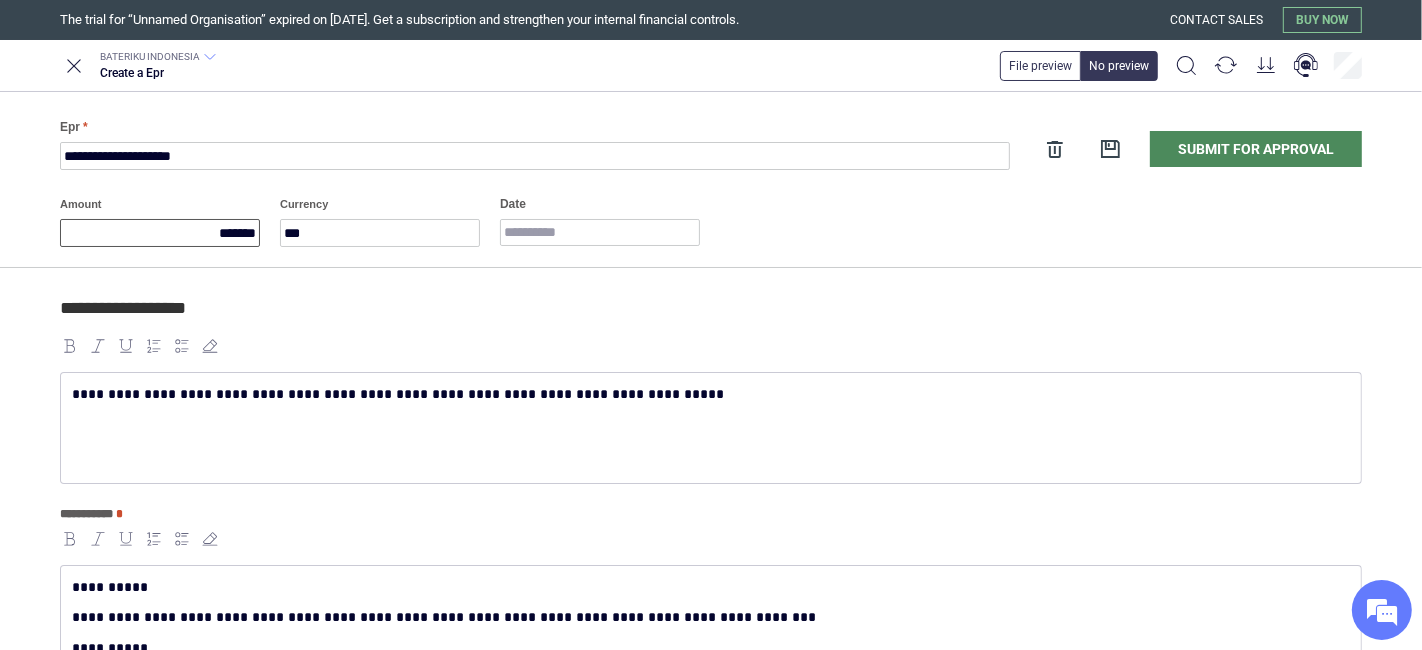 type on "*******" 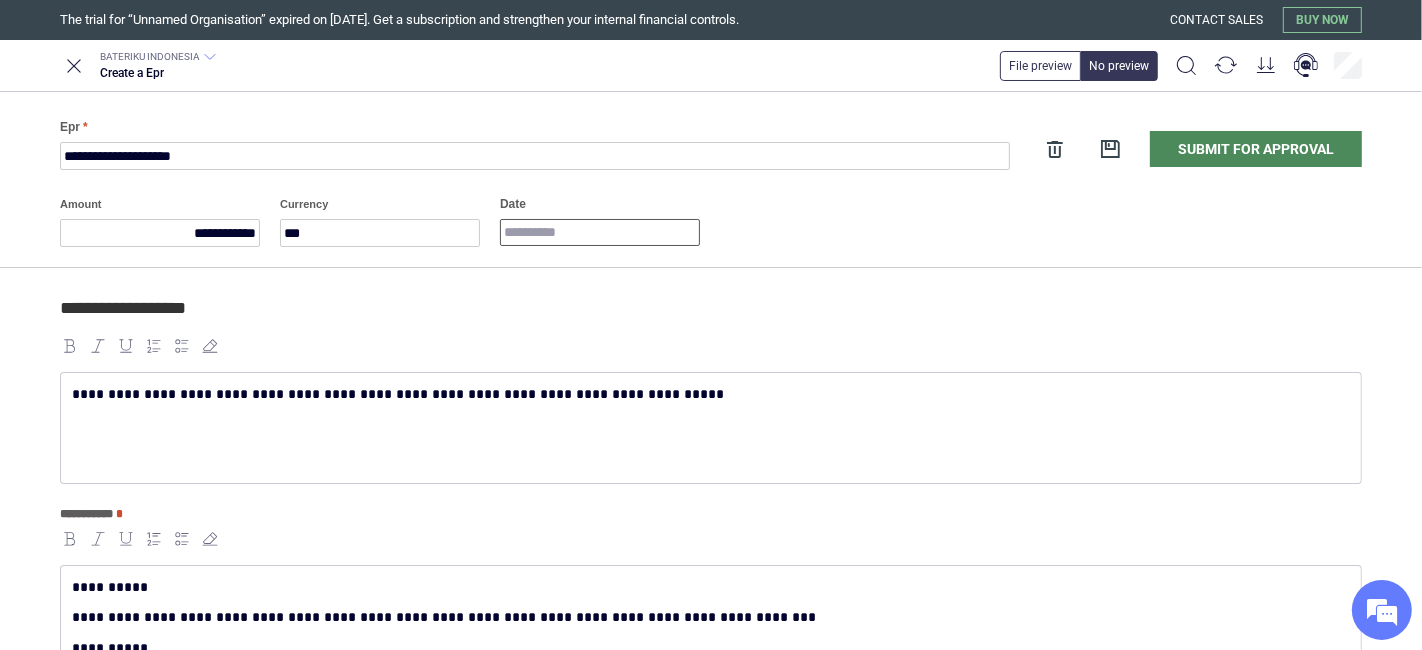 click on "Date" at bounding box center [600, 232] 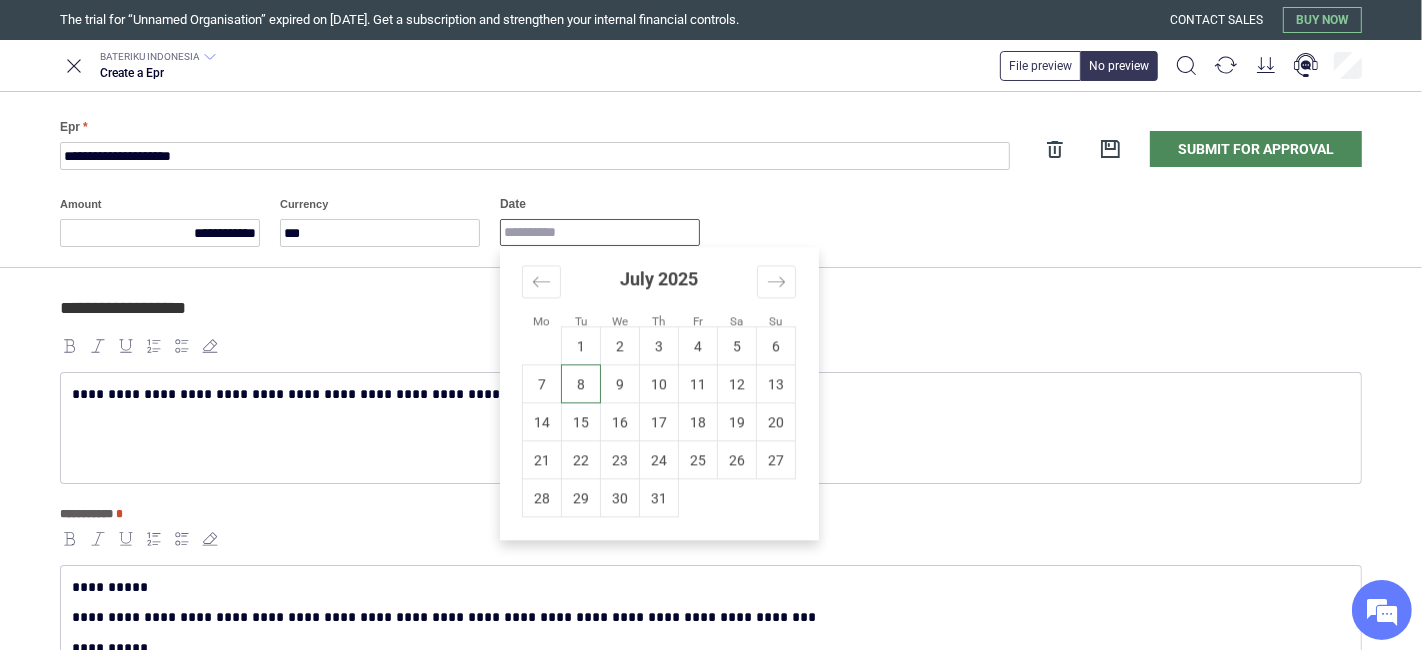 click on "8" at bounding box center (581, 384) 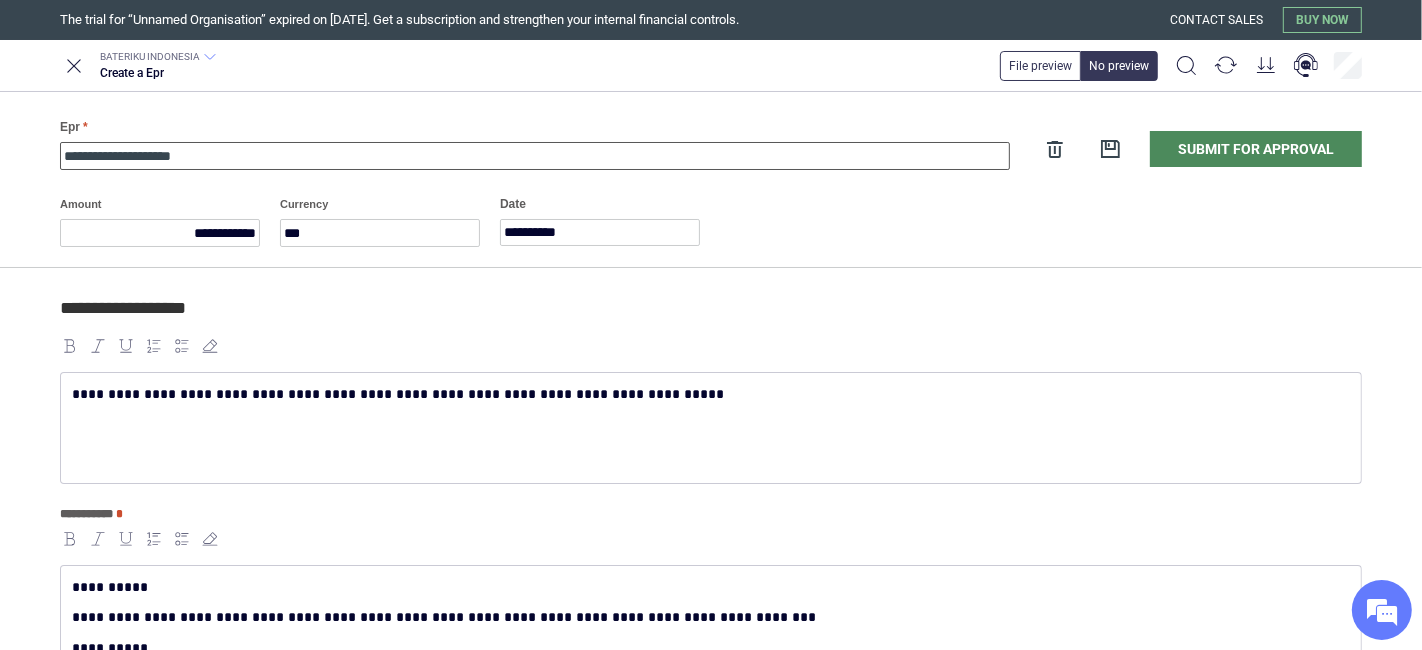 click on "**********" at bounding box center (535, 156) 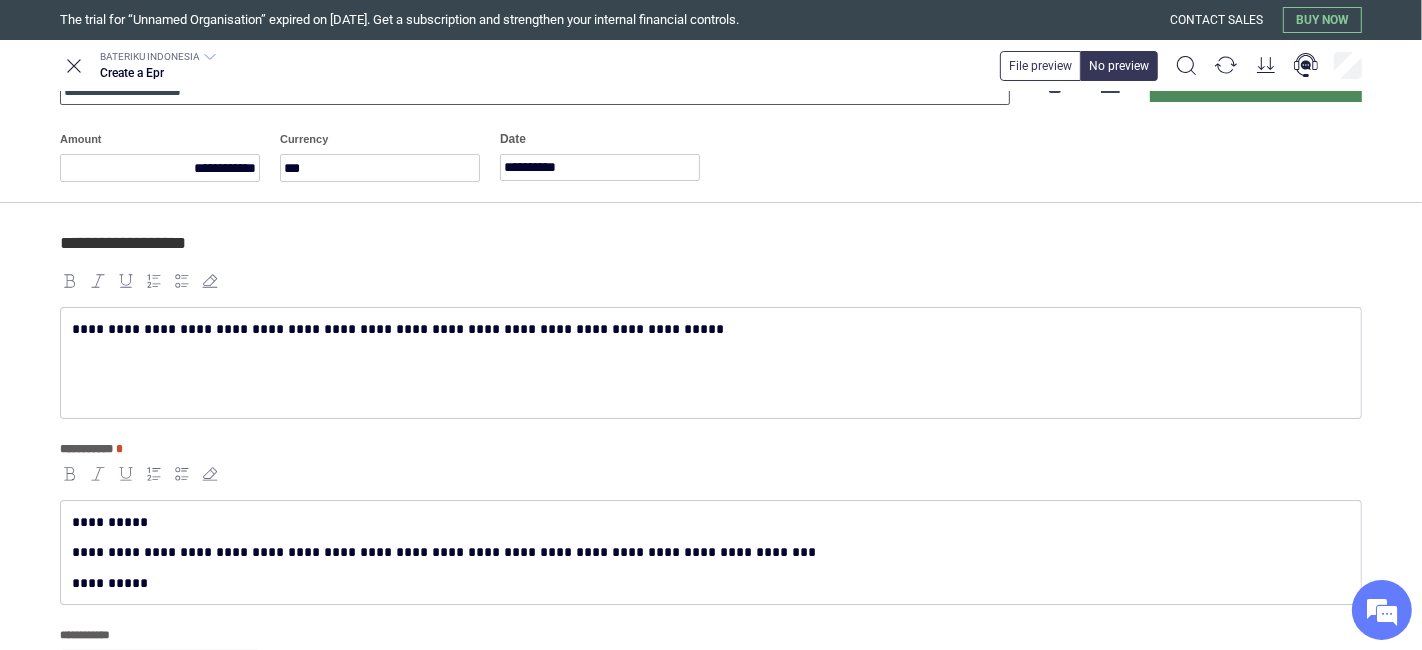 scroll, scrollTop: 111, scrollLeft: 0, axis: vertical 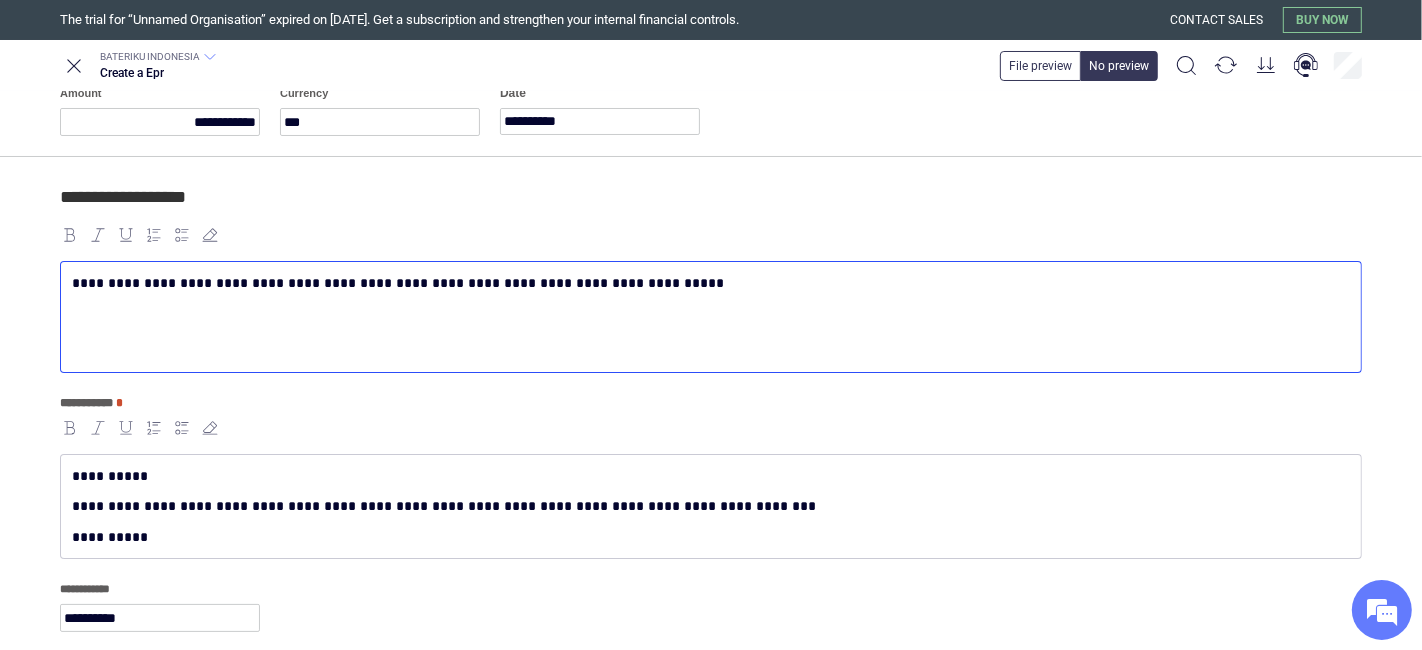 click on "**********" at bounding box center (707, 283) 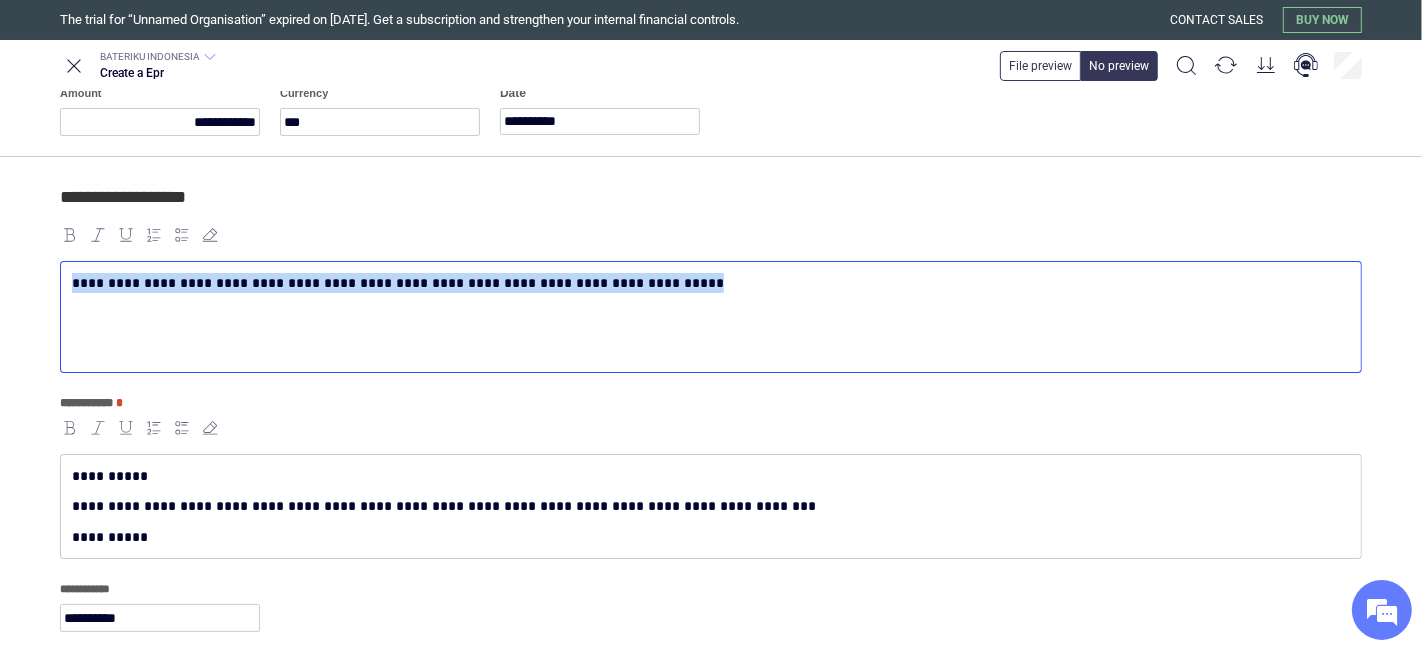 copy on "**********" 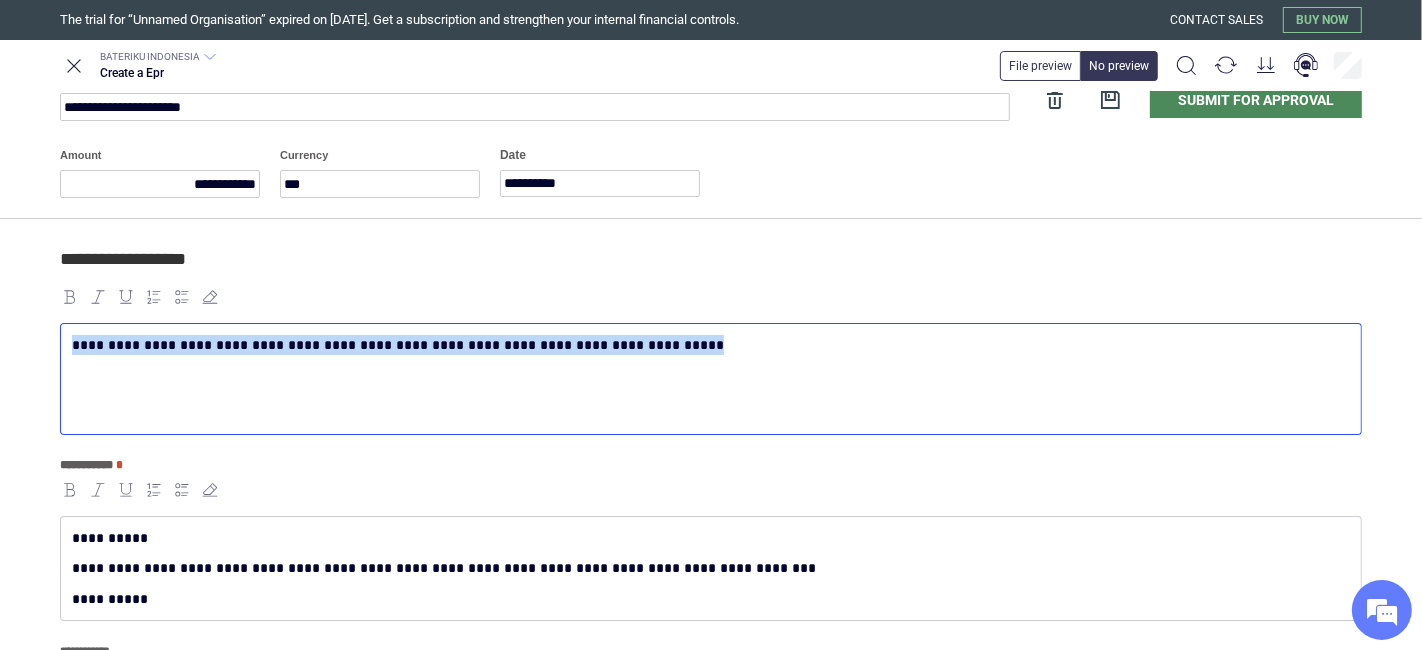 scroll, scrollTop: 0, scrollLeft: 0, axis: both 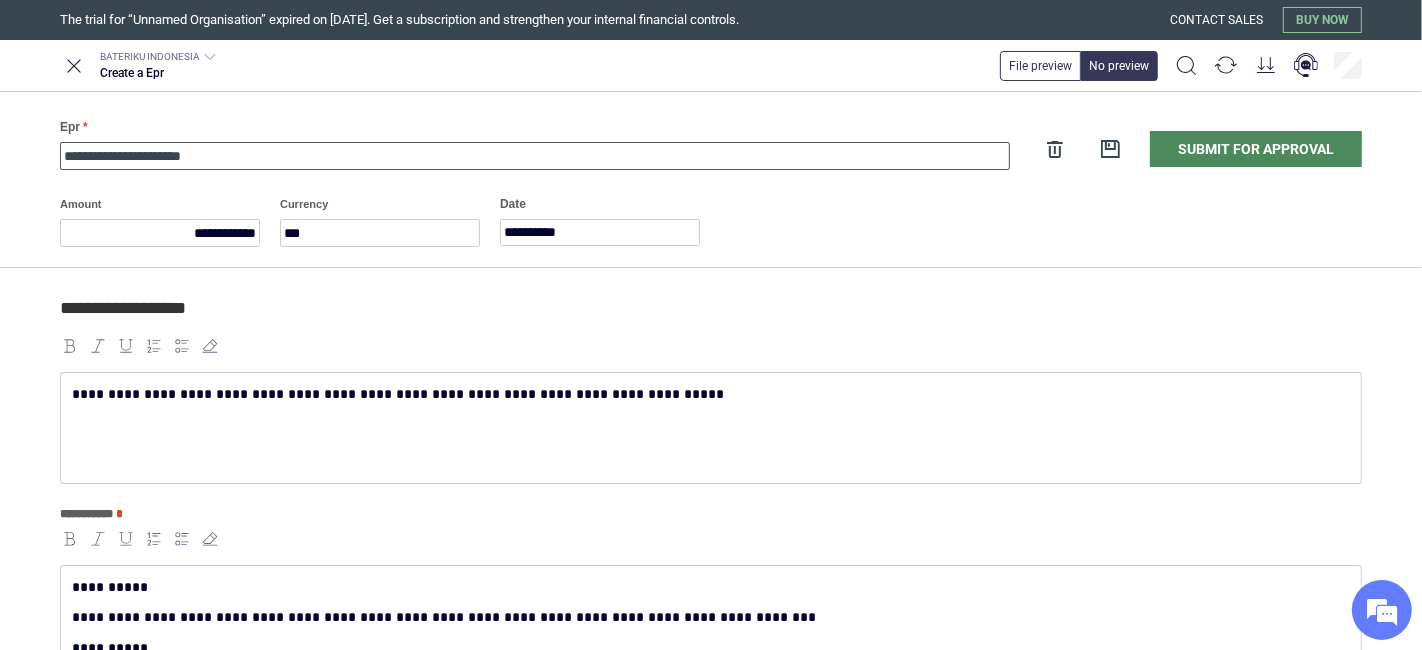 click on "**********" at bounding box center (535, 156) 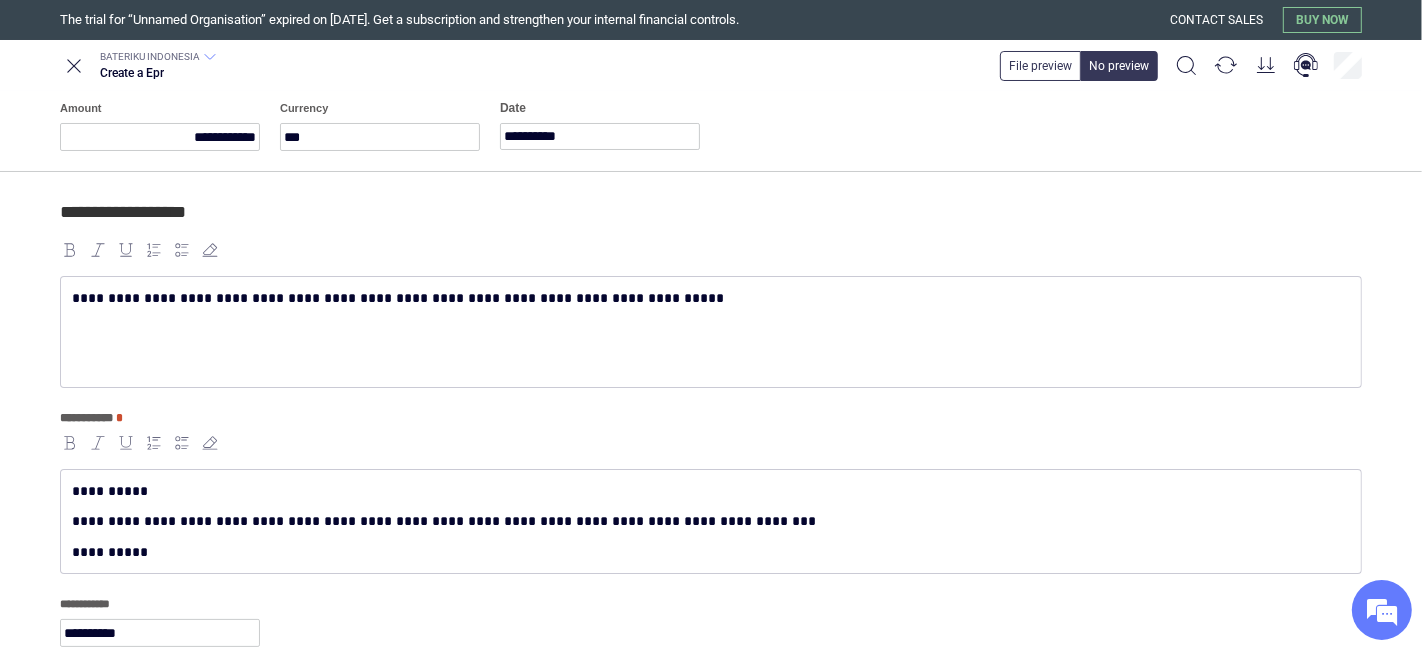 scroll, scrollTop: 265, scrollLeft: 0, axis: vertical 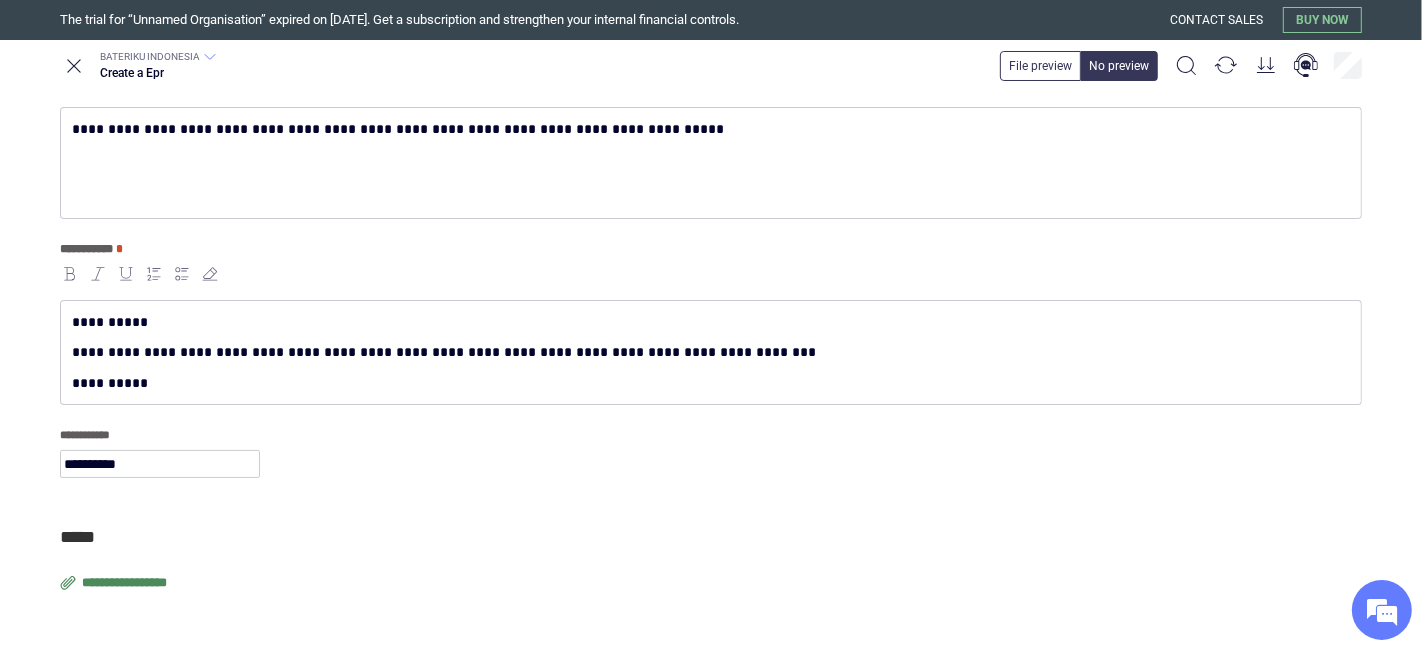 type on "**********" 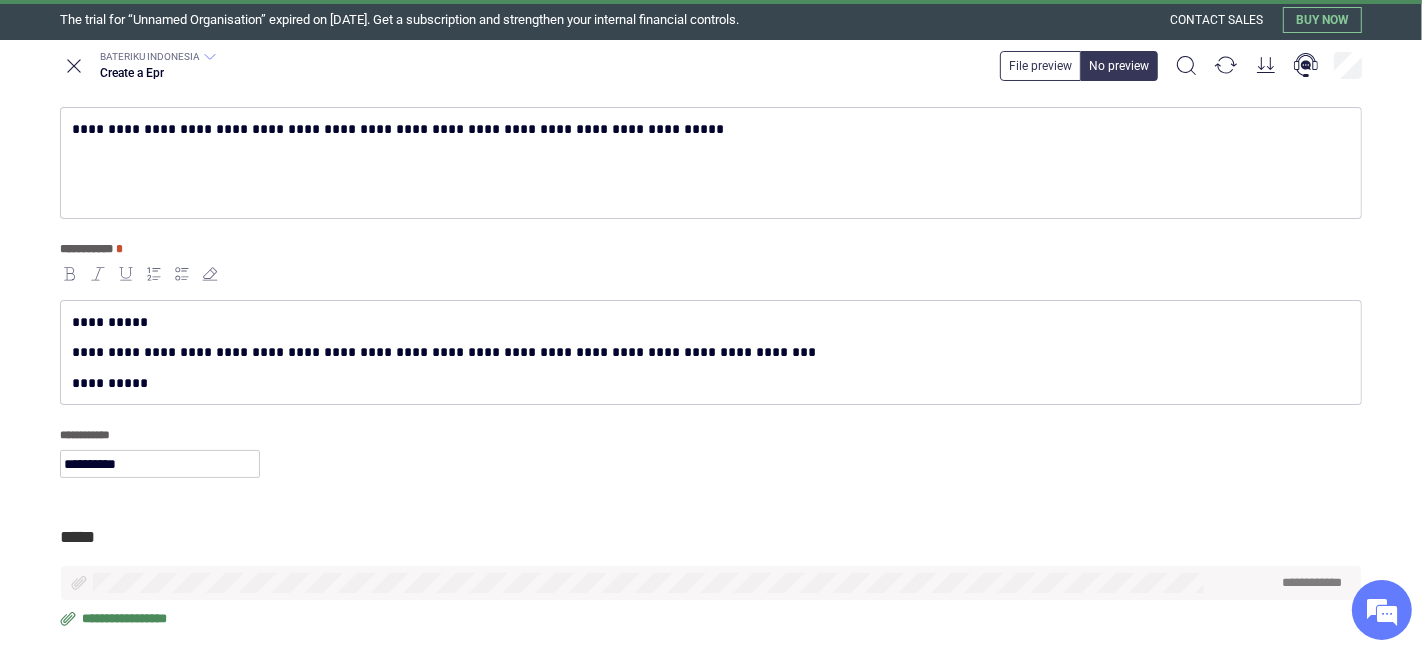click on "**********" at bounding box center [711, 583] 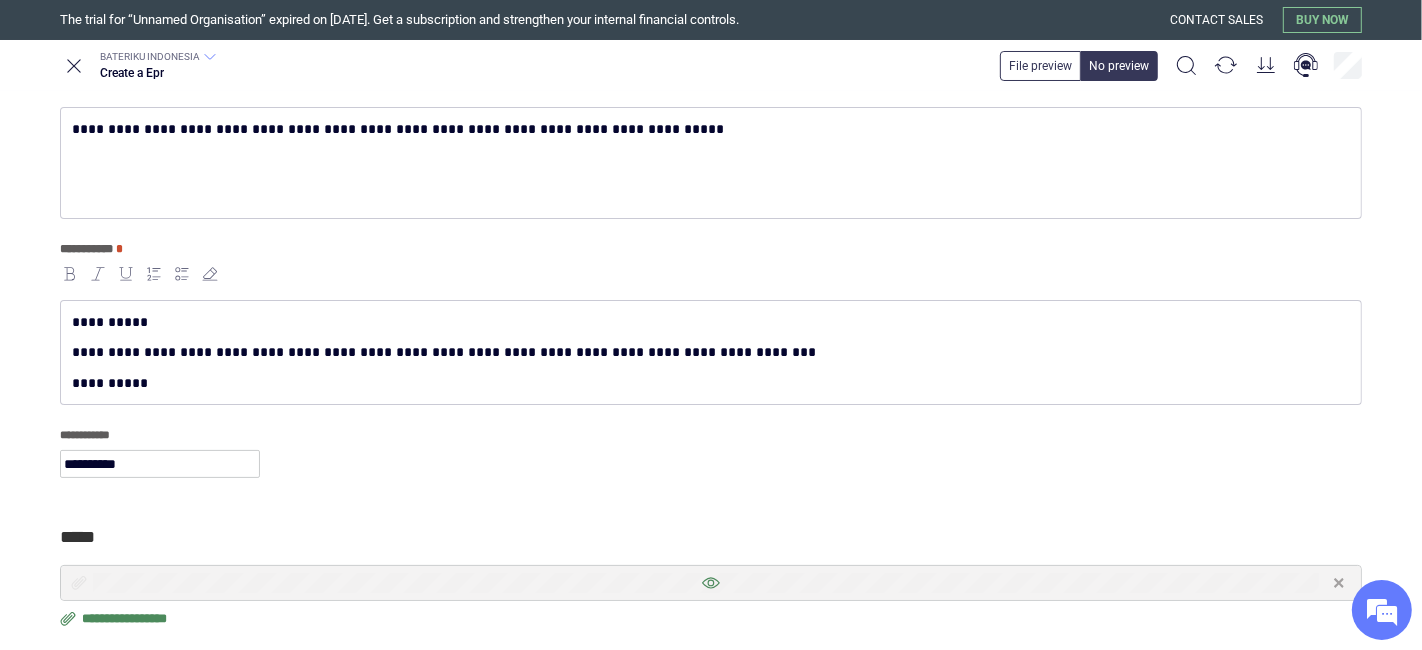 click at bounding box center (711, 583) 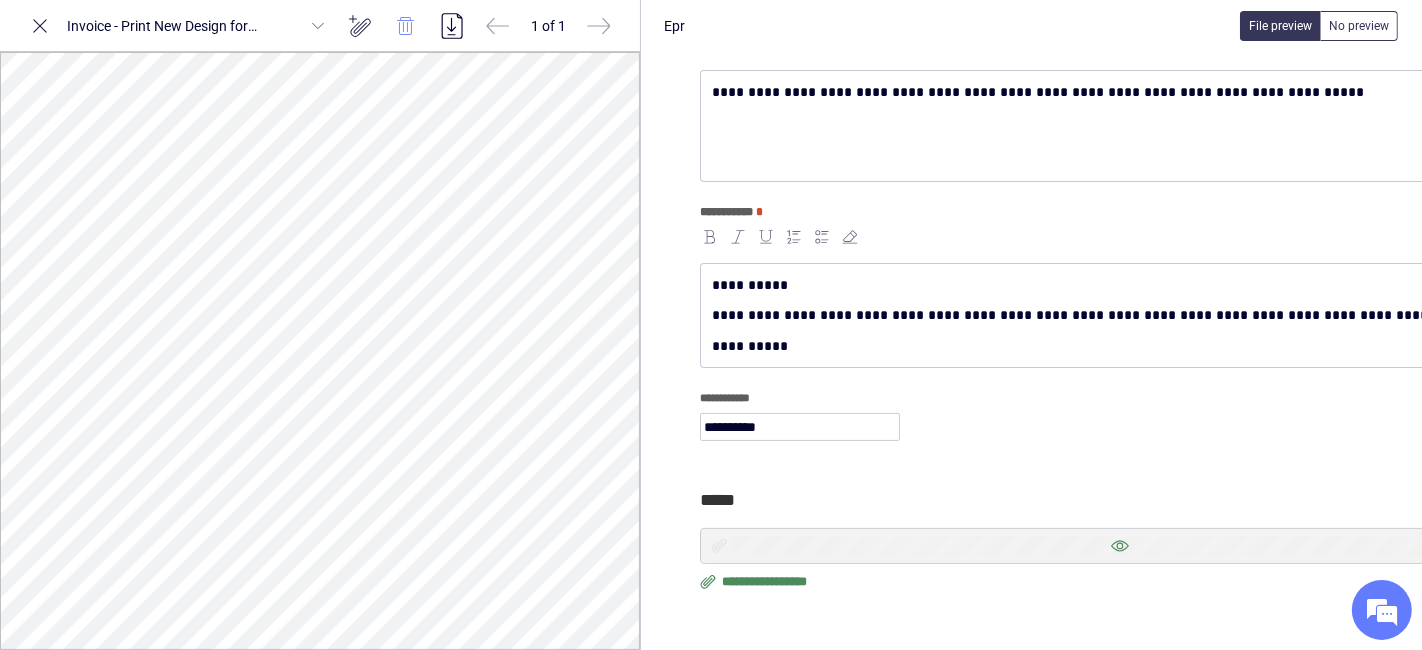 click at bounding box center [406, 26] 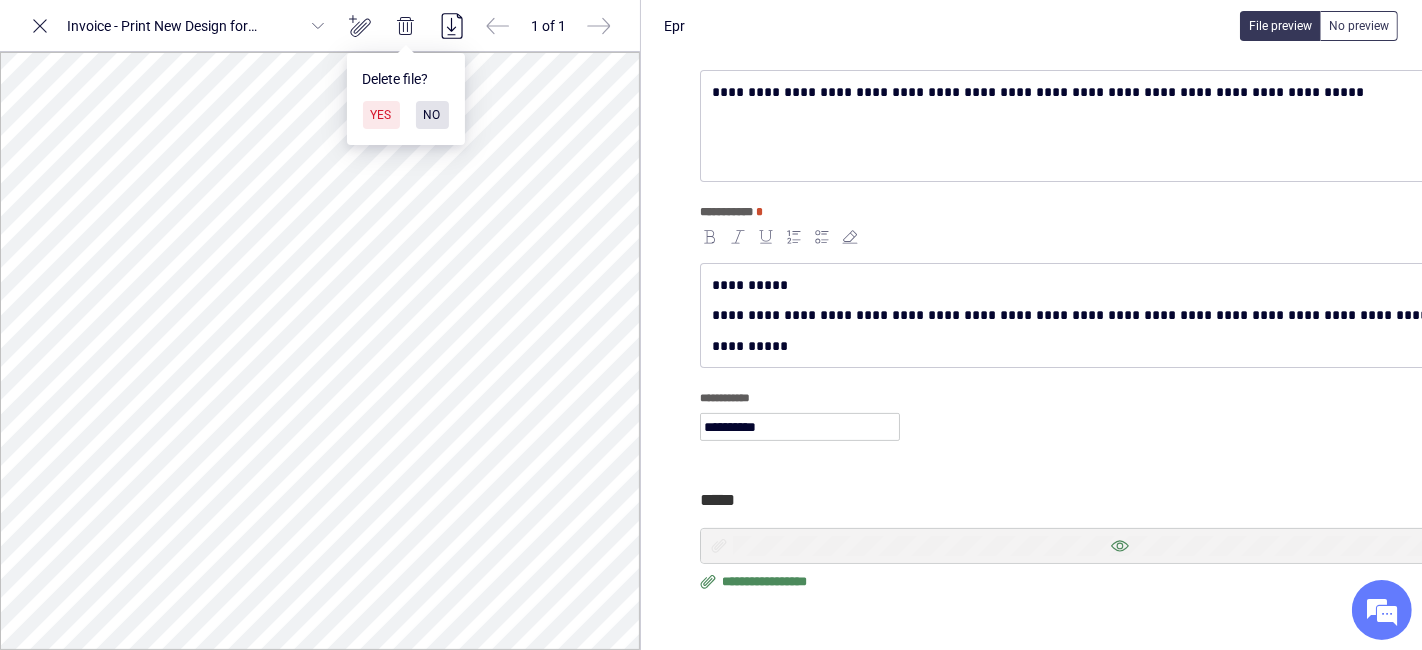 click on "Yes" at bounding box center (381, 115) 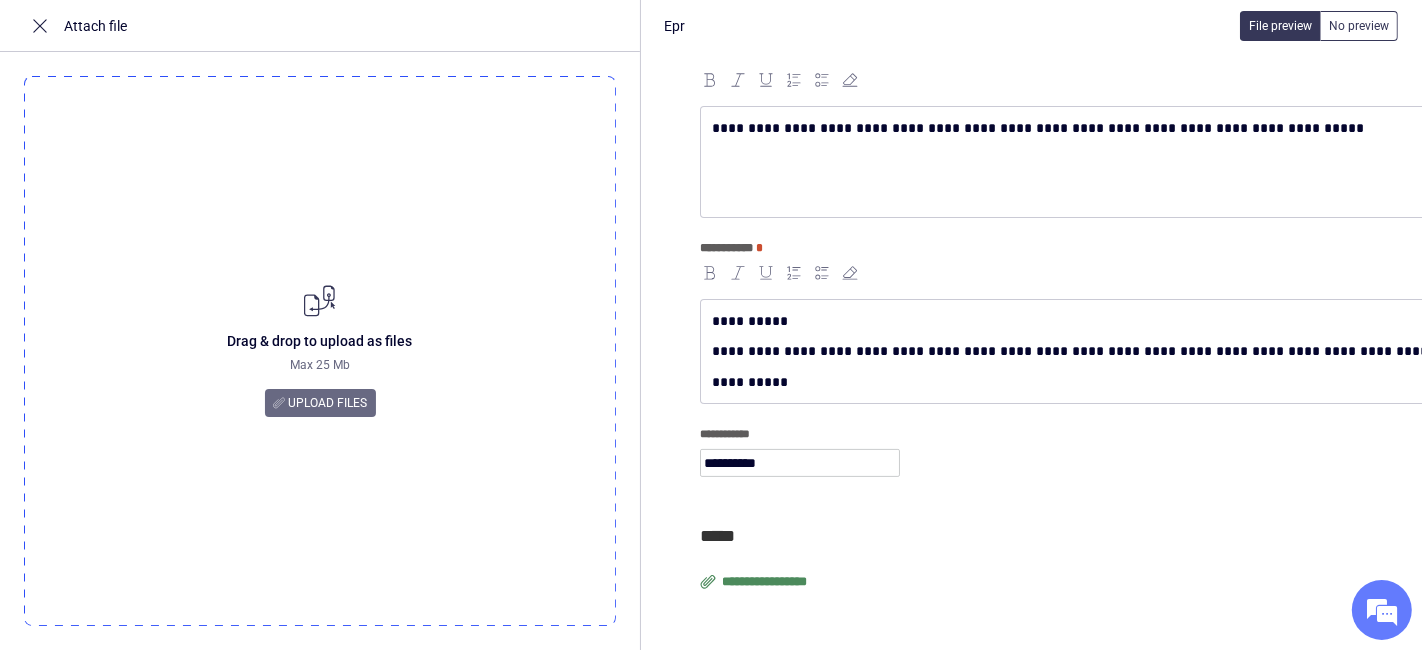 click on "Upload files" at bounding box center (328, 403) 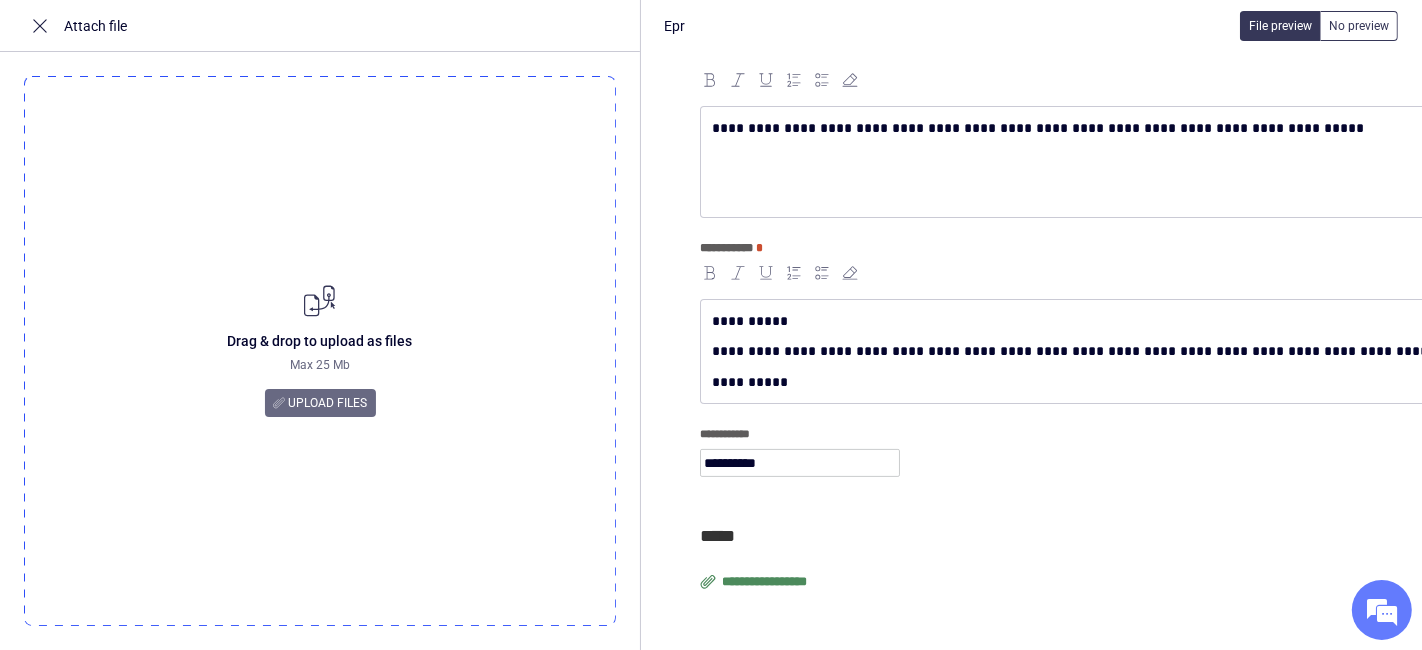 type on "**********" 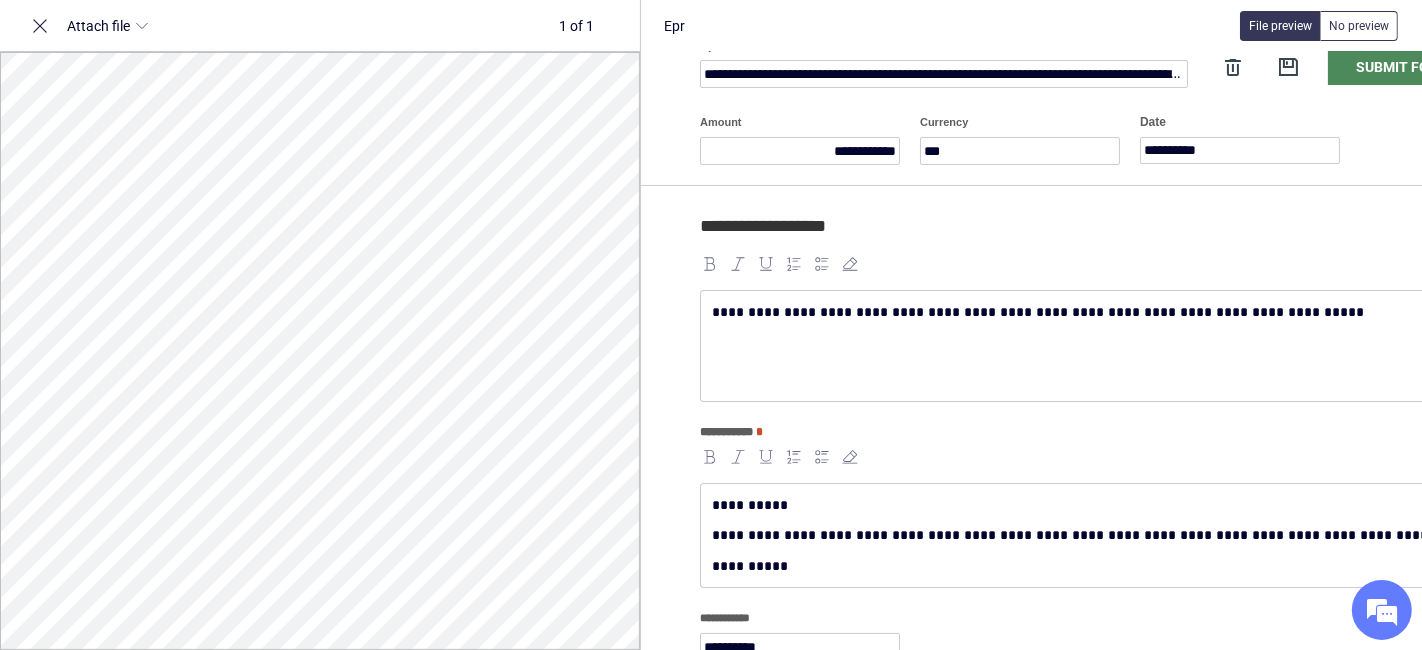 scroll, scrollTop: 0, scrollLeft: 0, axis: both 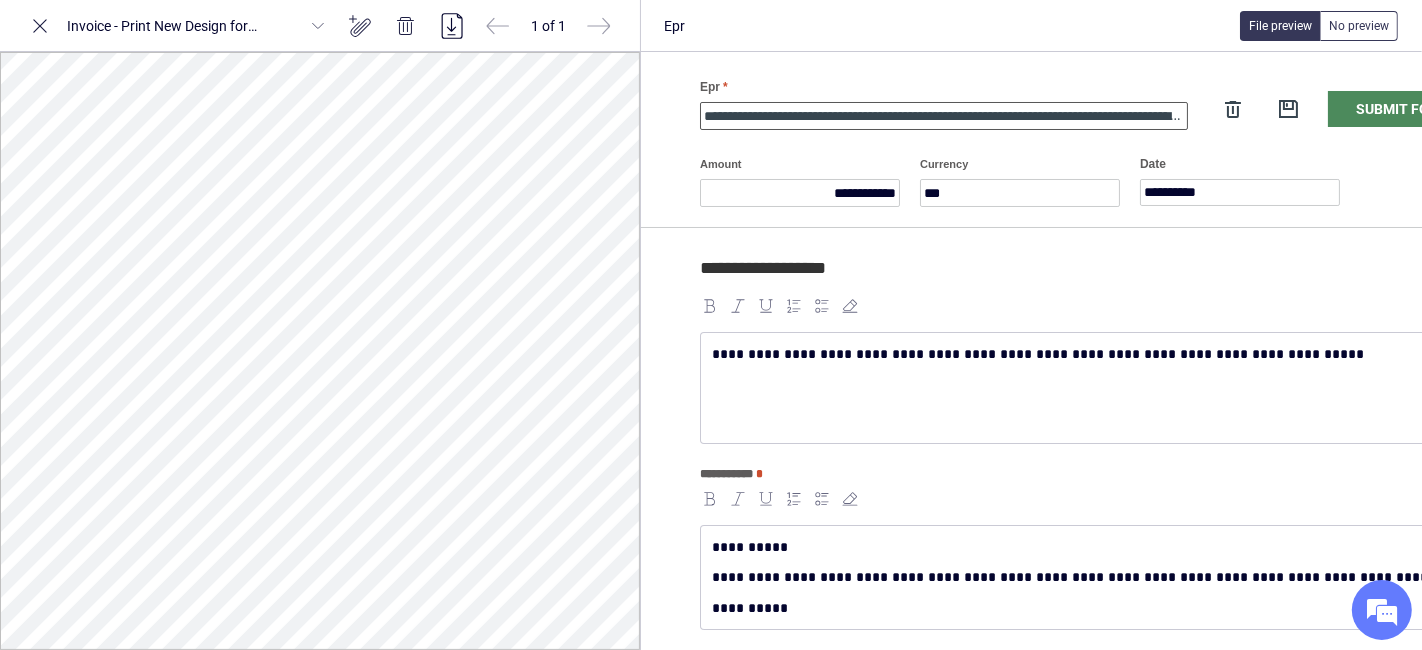 click on "**********" at bounding box center [944, 116] 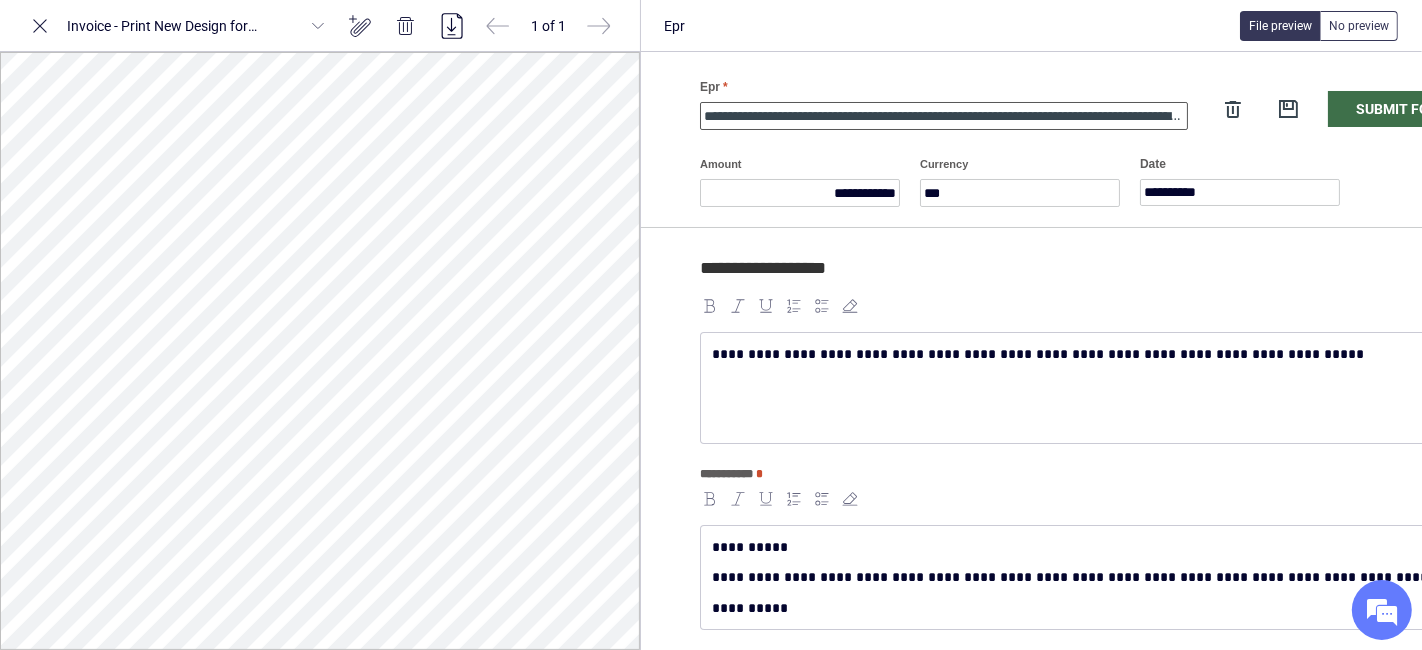 scroll, scrollTop: 0, scrollLeft: 204, axis: horizontal 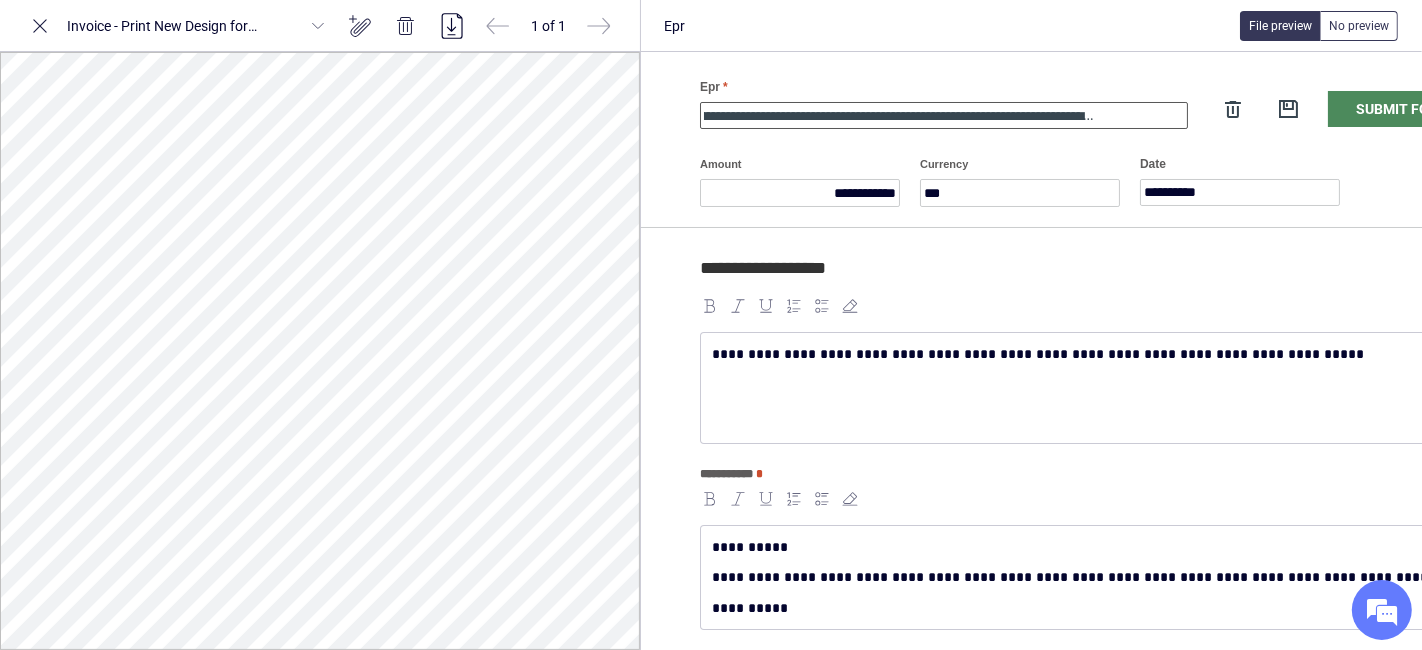 drag, startPoint x: 960, startPoint y: 114, endPoint x: 1031, endPoint y: 134, distance: 73.76314 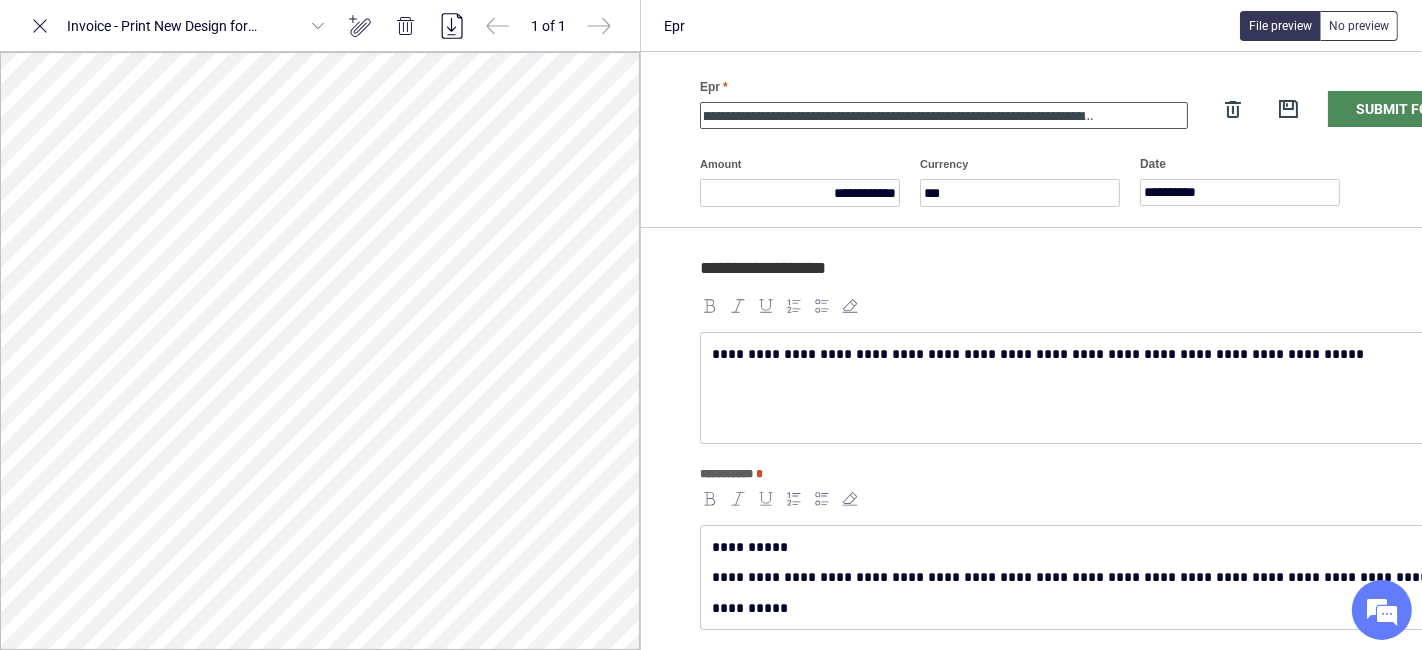 click on "**********" at bounding box center [1120, 140] 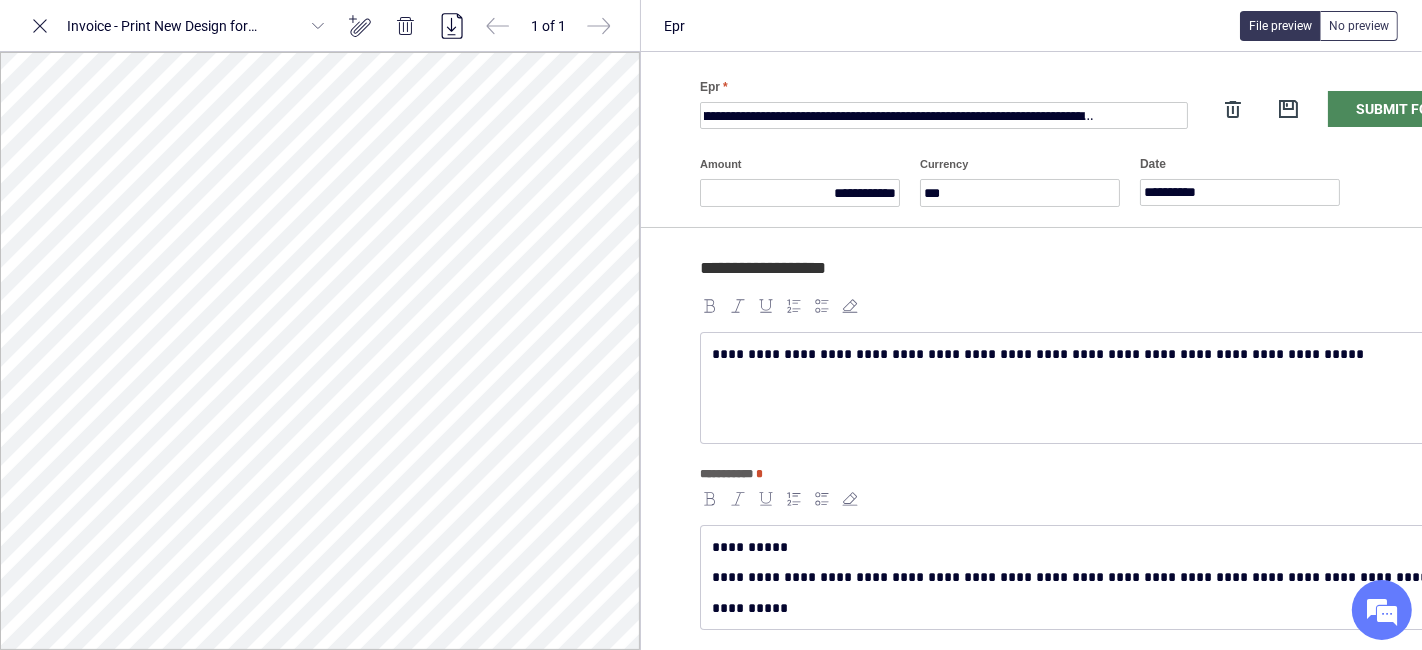 click on "**********" at bounding box center (1120, 277) 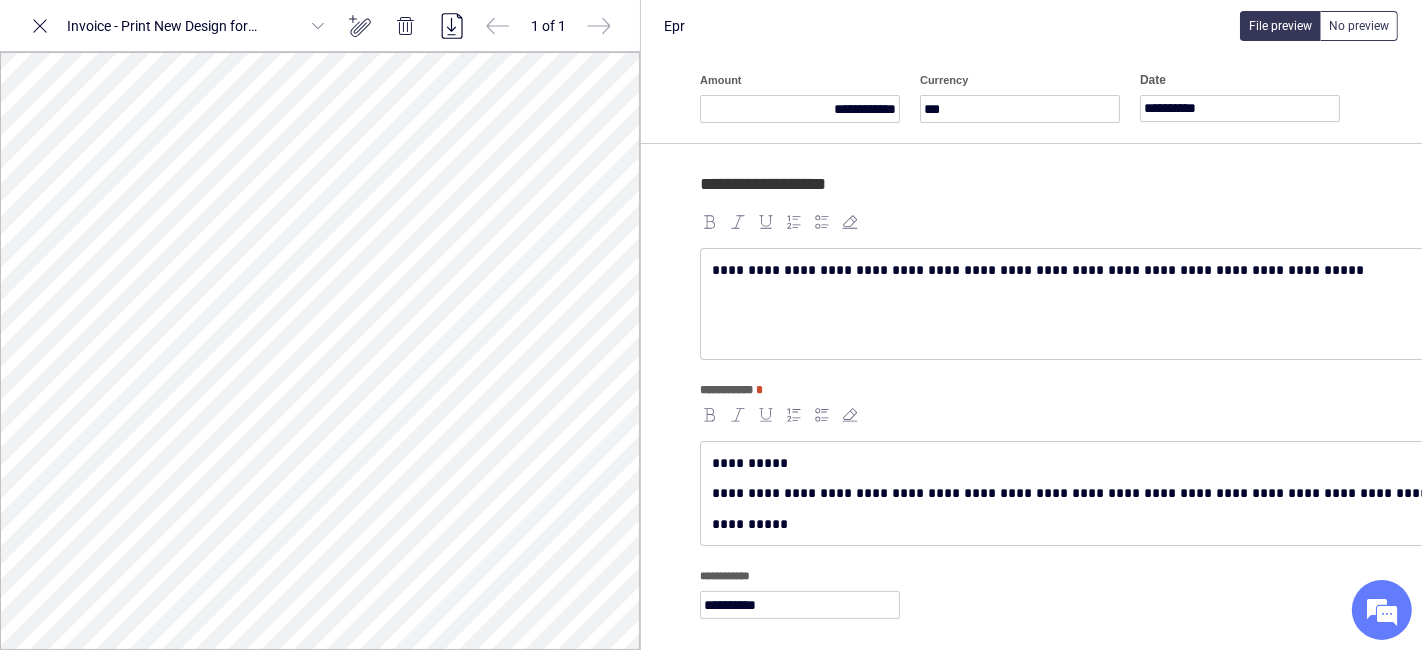 scroll, scrollTop: 0, scrollLeft: 0, axis: both 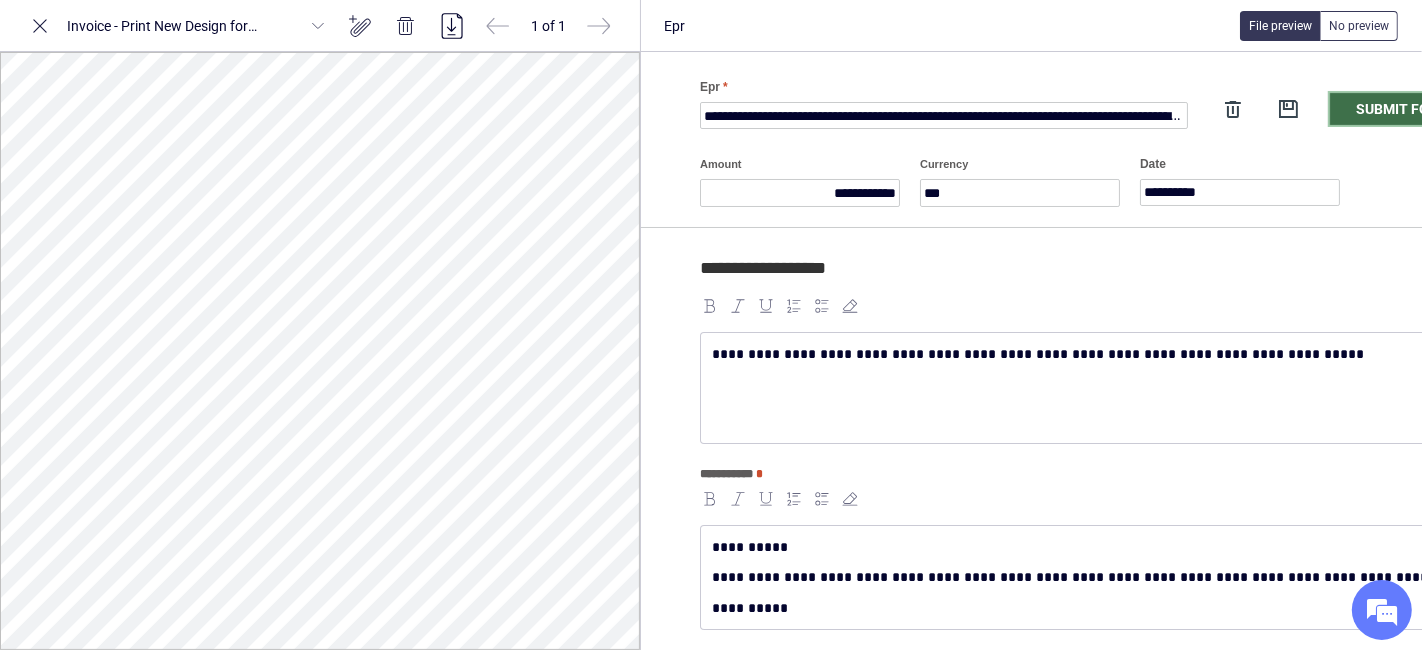 click on "Submit for approval" at bounding box center (1434, 109) 